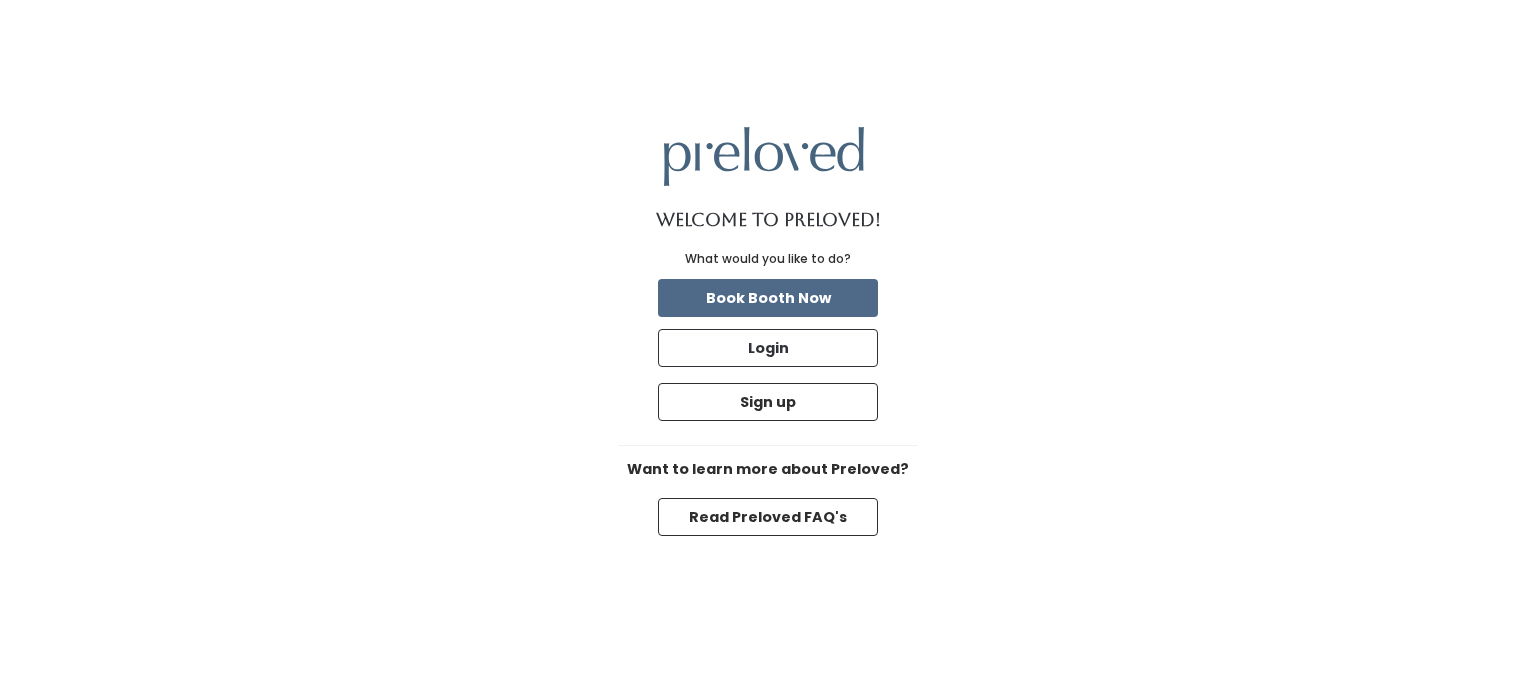 scroll, scrollTop: 0, scrollLeft: 0, axis: both 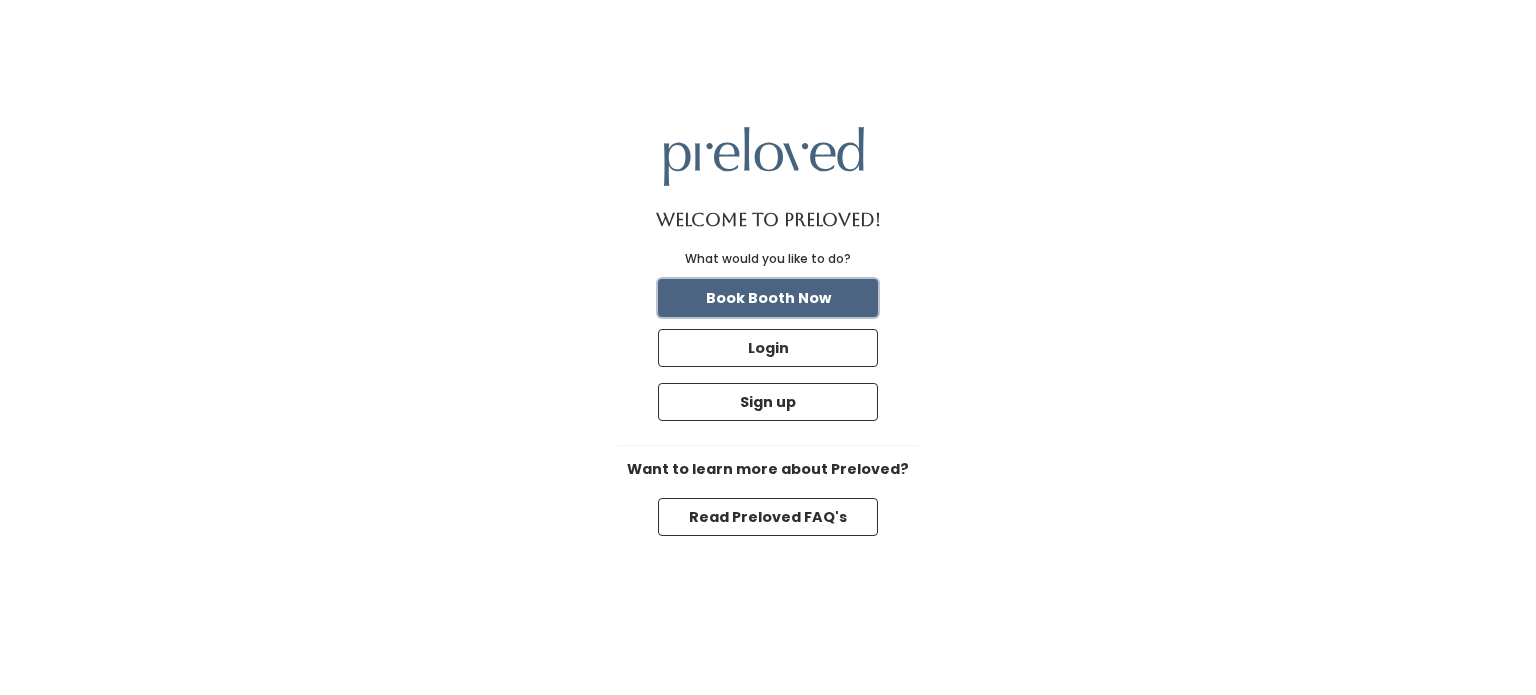 click on "Book Booth Now" at bounding box center (768, 298) 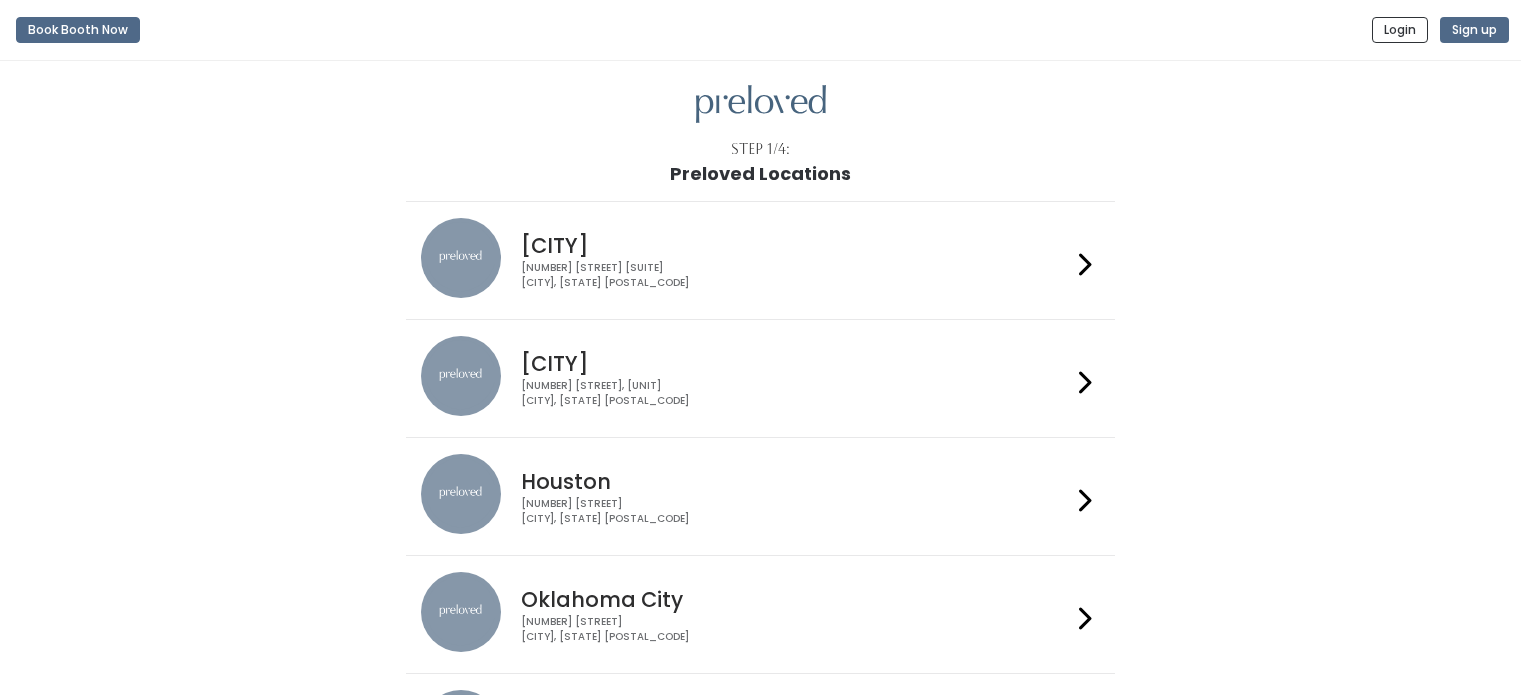 scroll, scrollTop: 0, scrollLeft: 0, axis: both 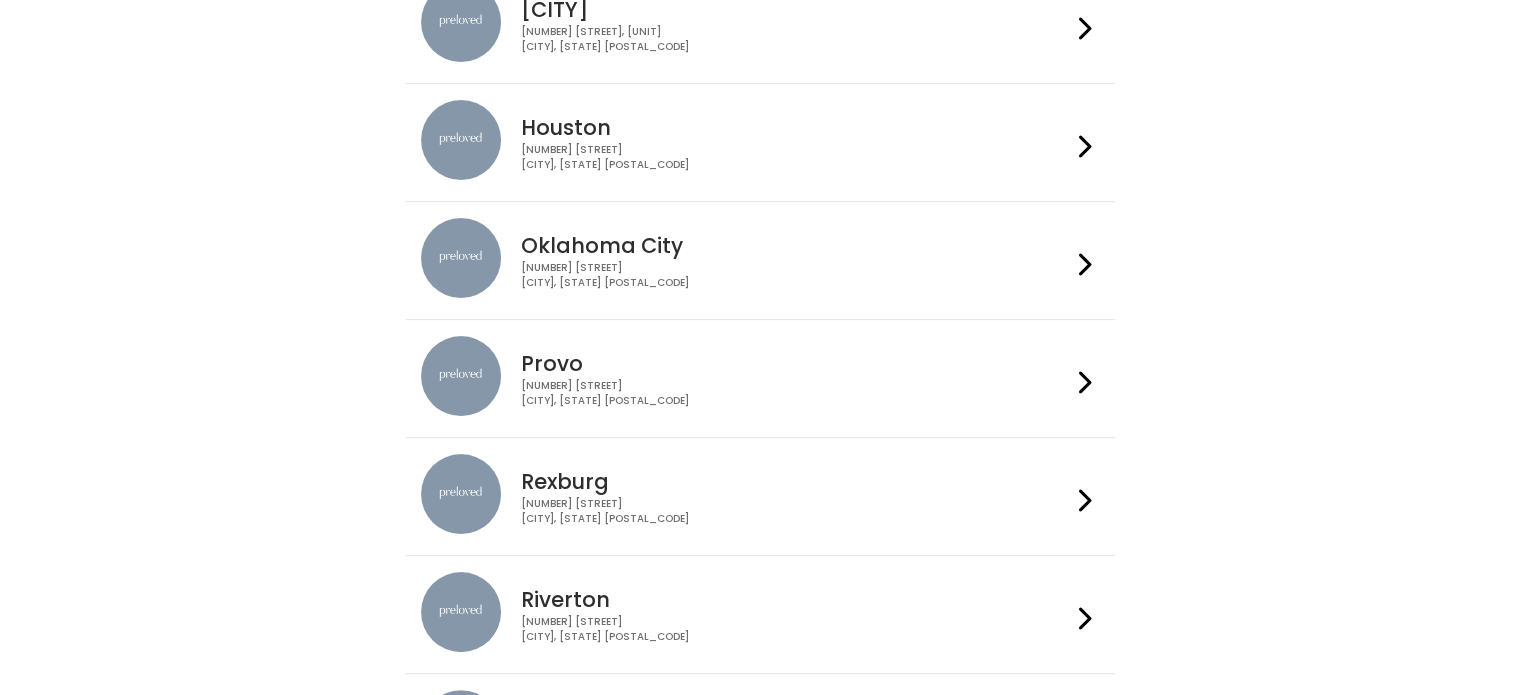 click on "Provo" at bounding box center [796, 363] 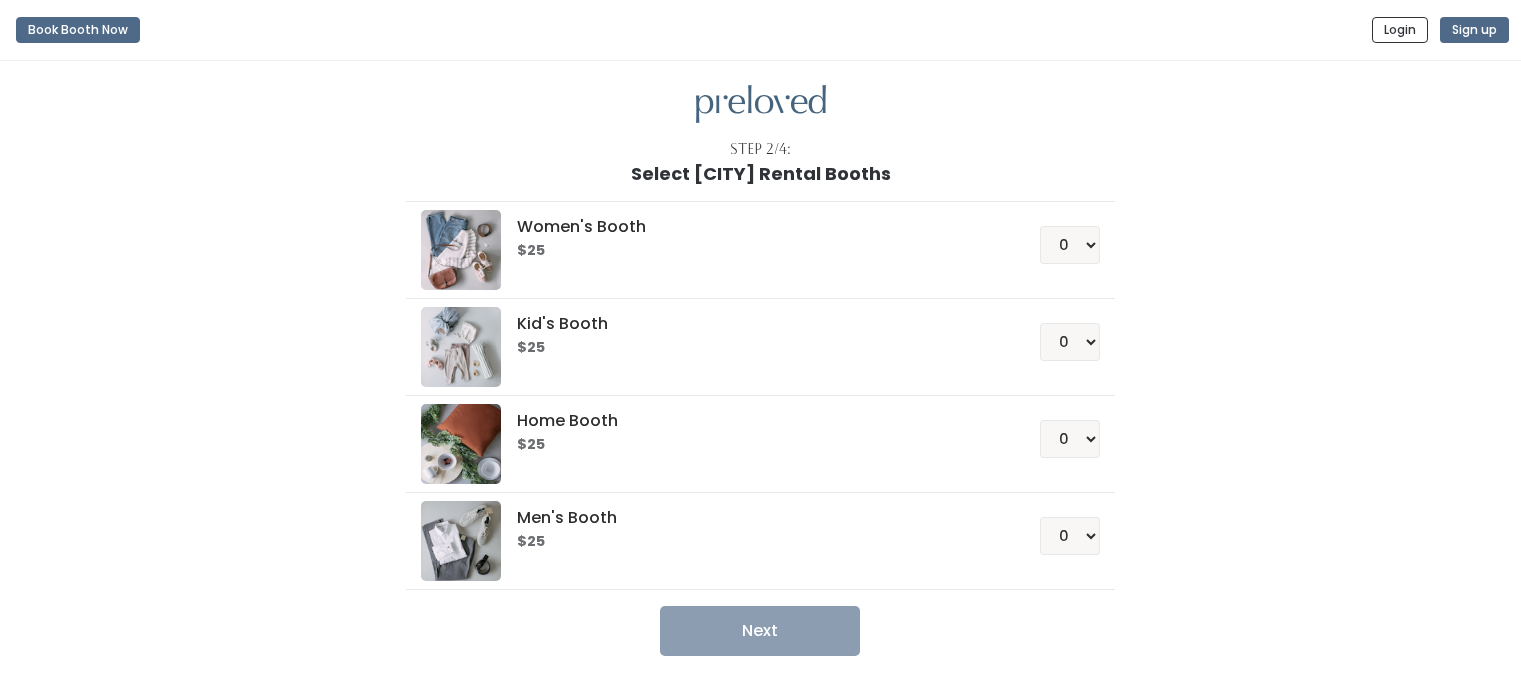 scroll, scrollTop: 0, scrollLeft: 0, axis: both 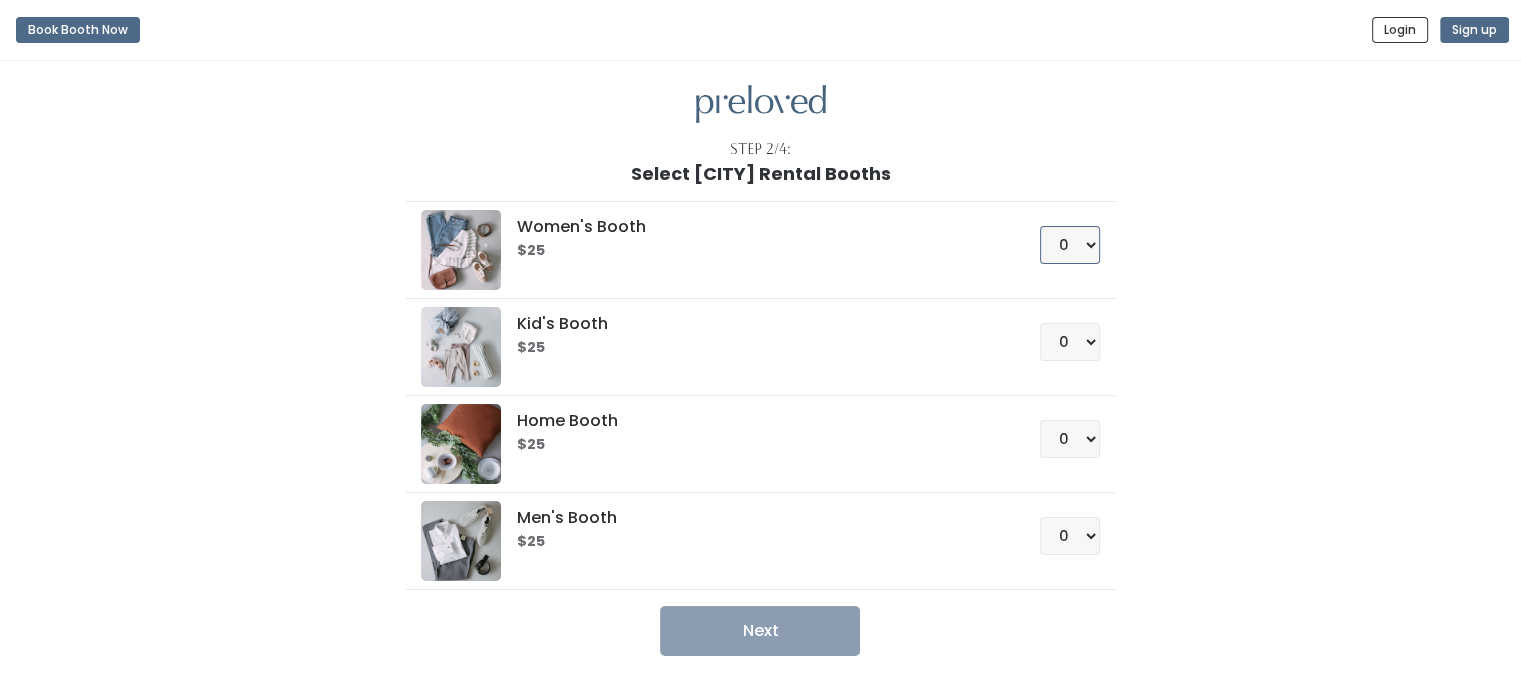 click on "0
1
2
3
4" at bounding box center (1070, 245) 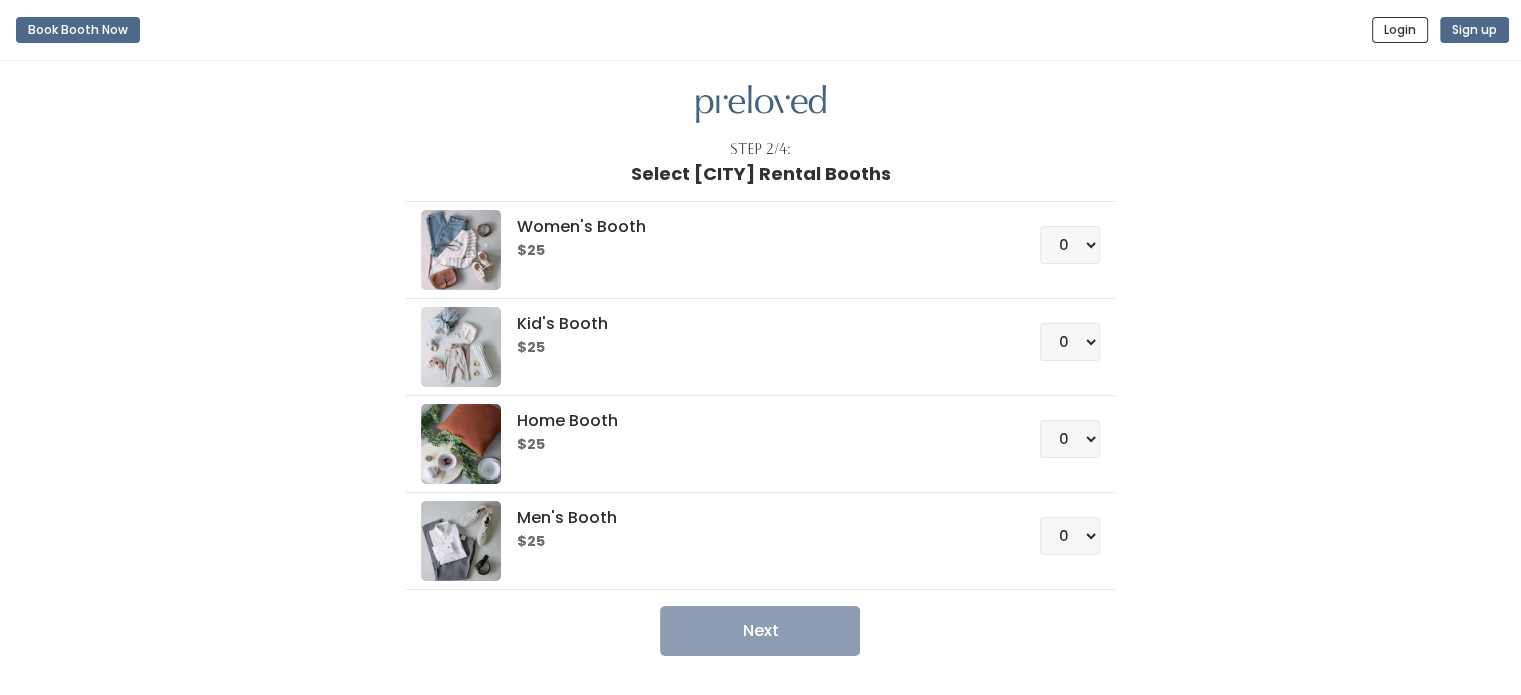 click on "Next" at bounding box center (760, 631) 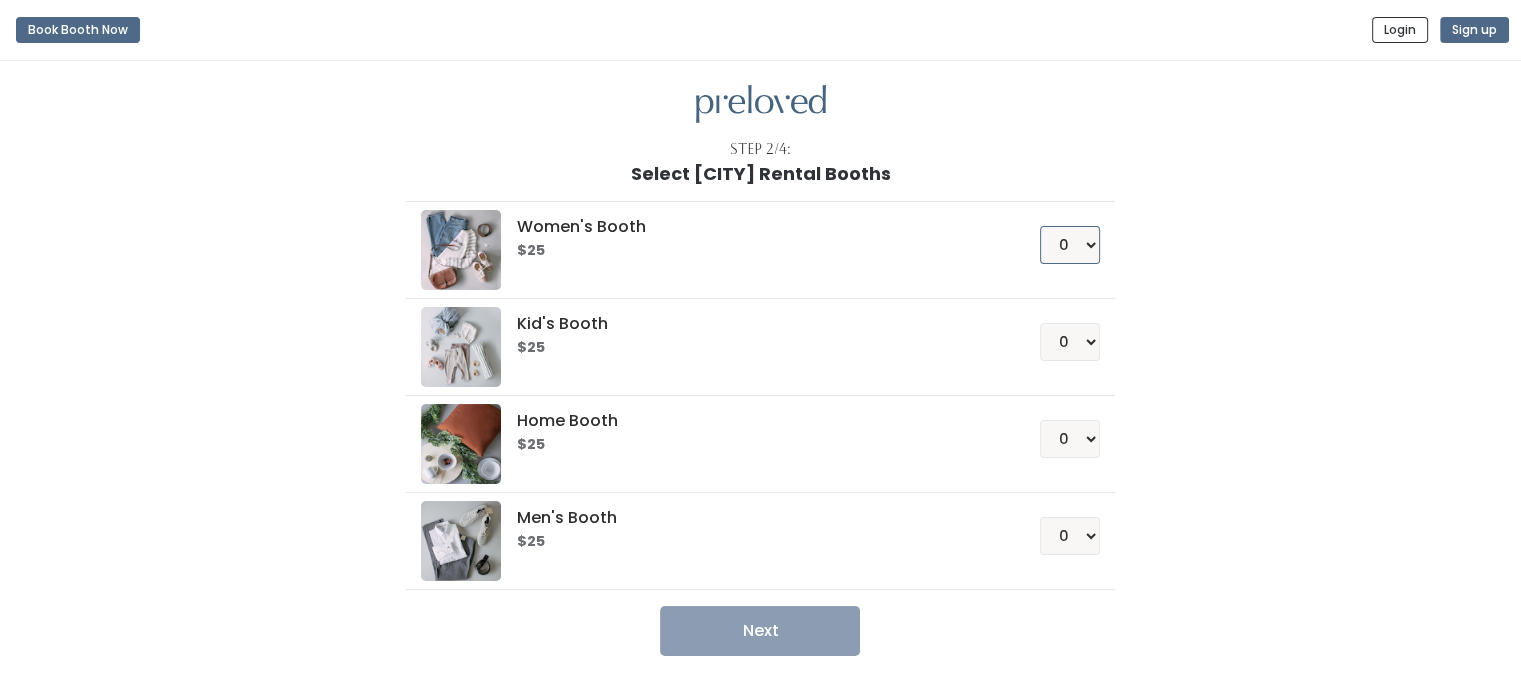 click on "0
1
2
3
4" at bounding box center [1070, 245] 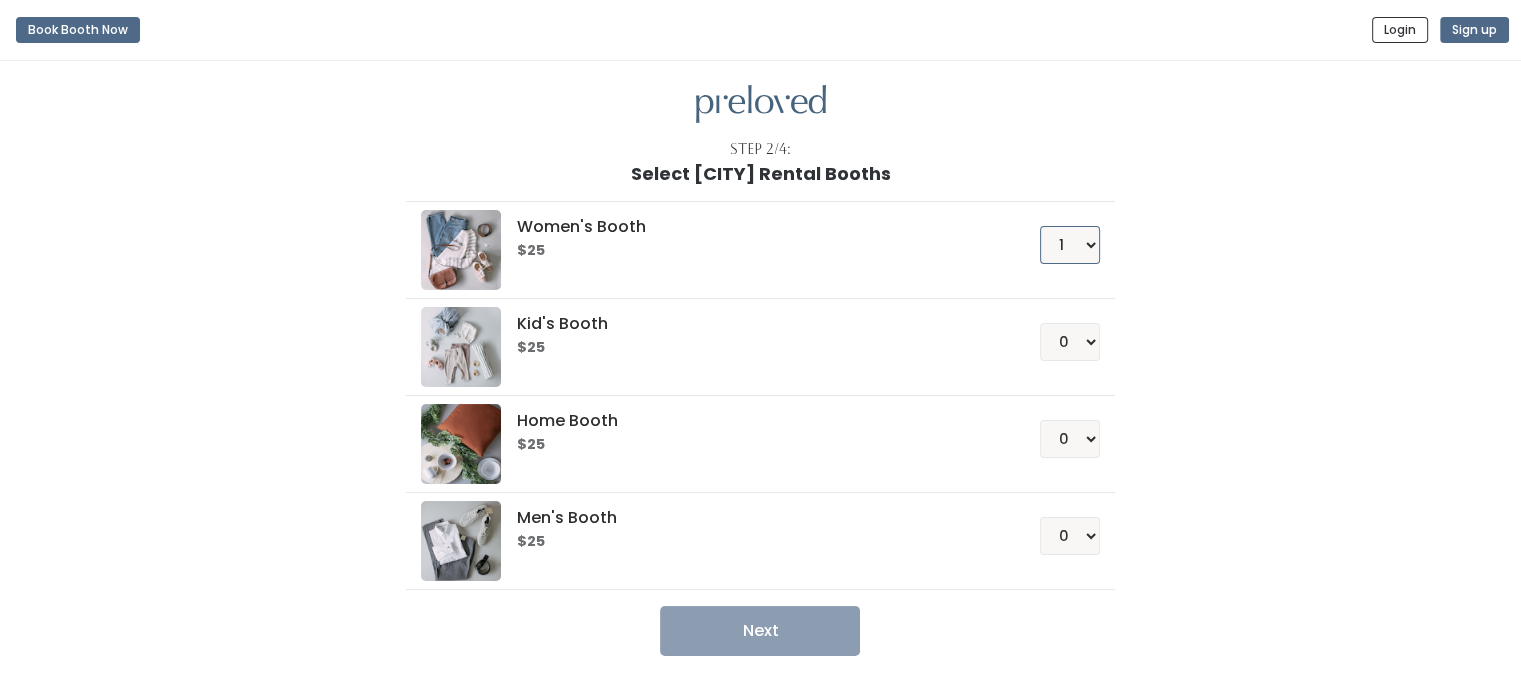 click on "0
1
2
3
4" at bounding box center [1070, 245] 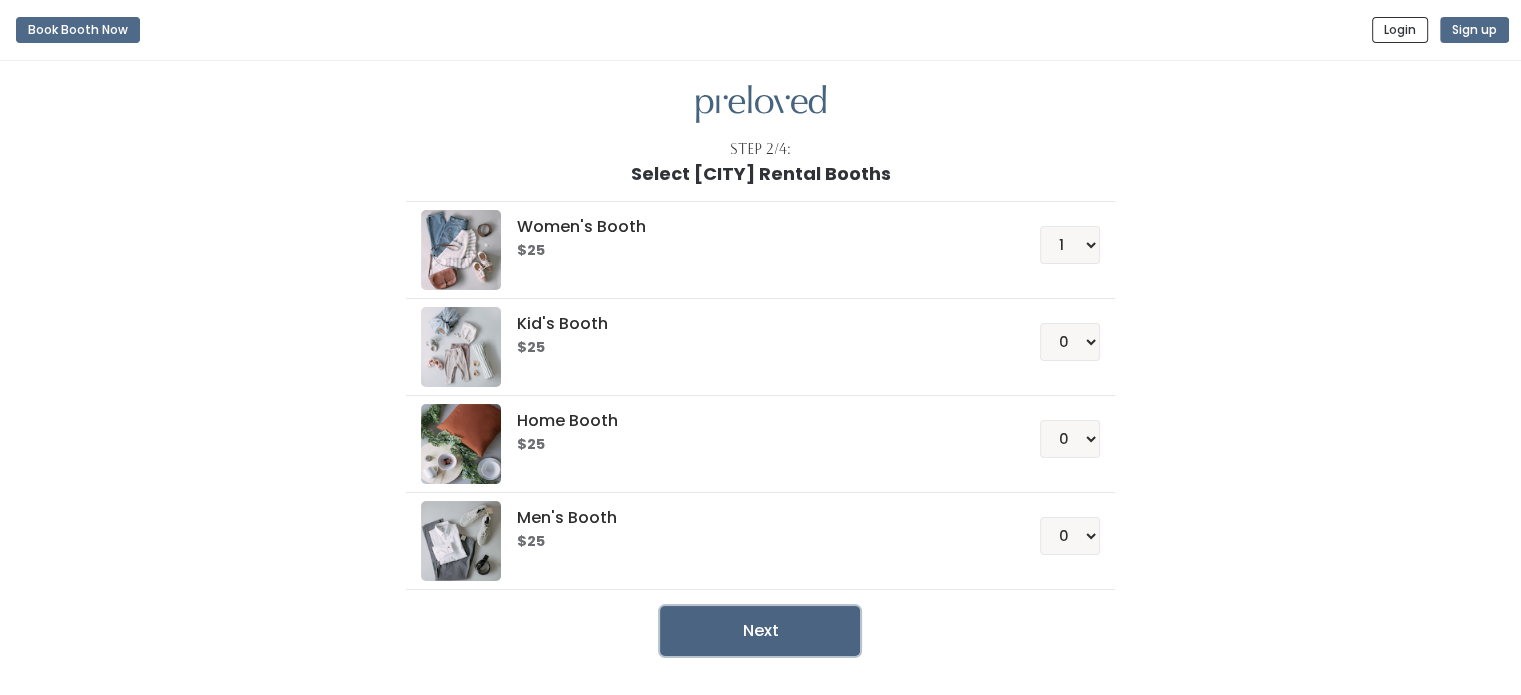 click on "Next" at bounding box center (760, 631) 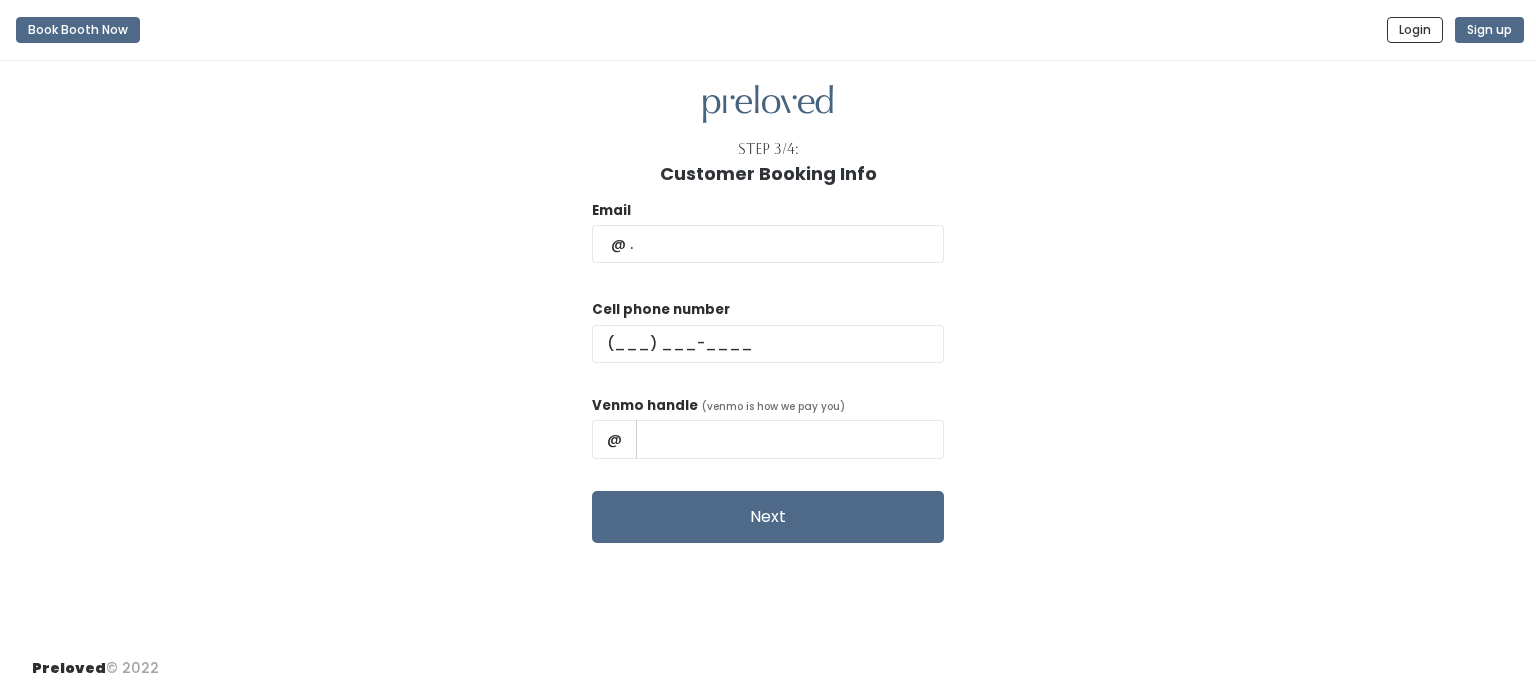 scroll, scrollTop: 0, scrollLeft: 0, axis: both 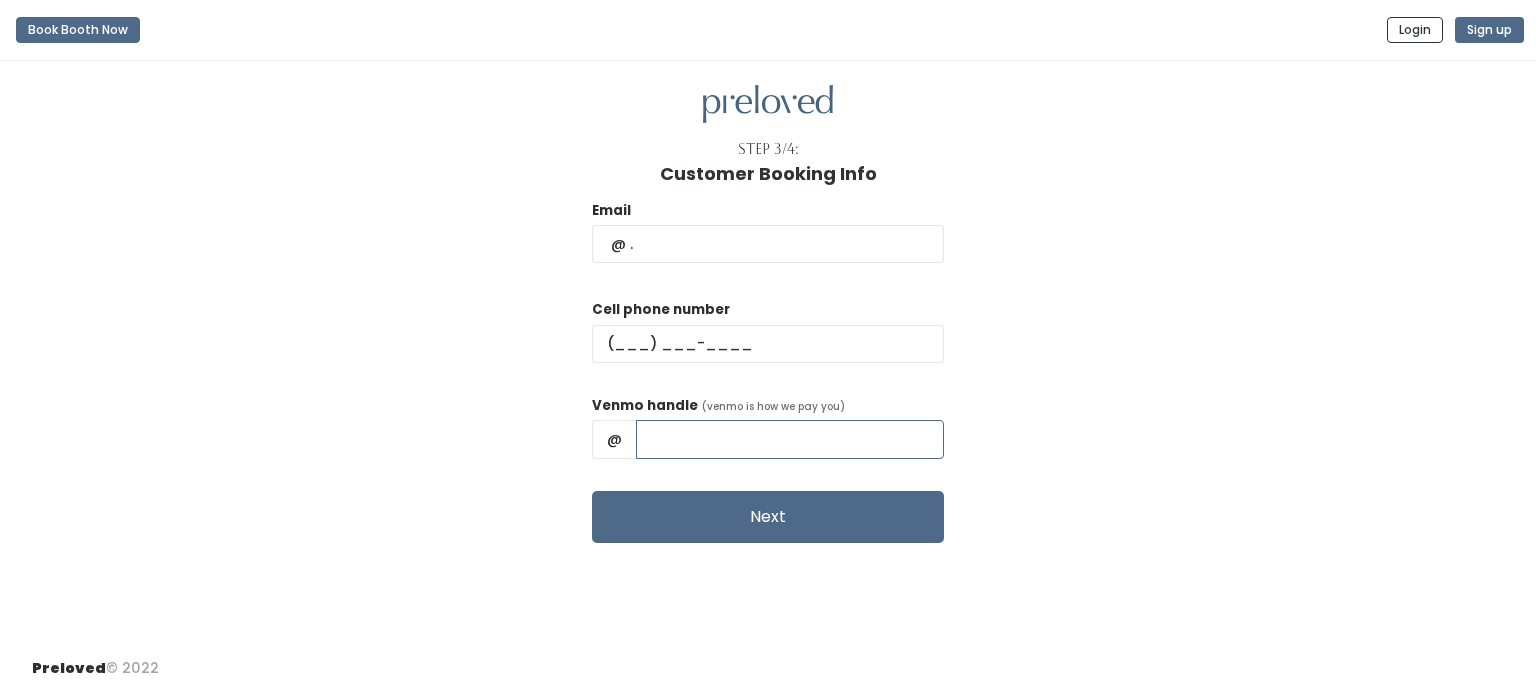 click at bounding box center [790, 439] 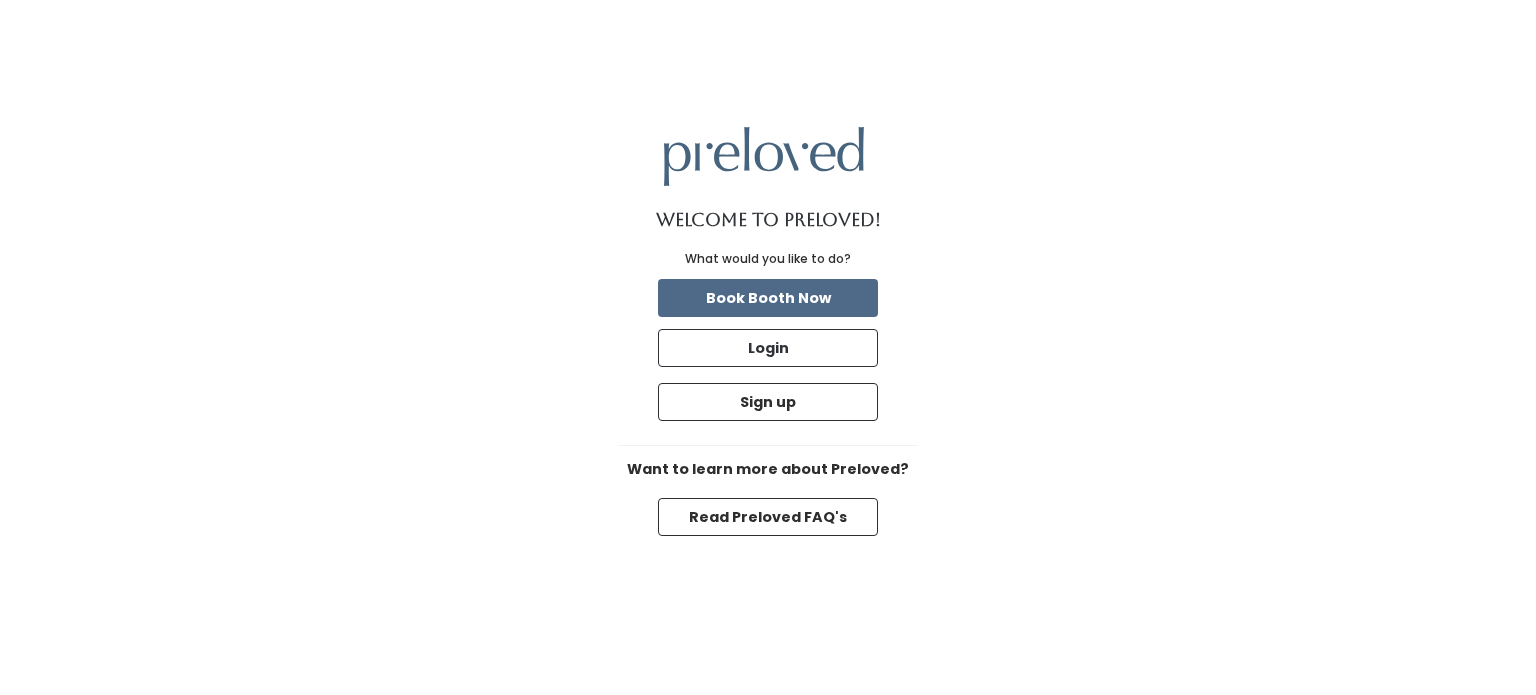 scroll, scrollTop: 0, scrollLeft: 0, axis: both 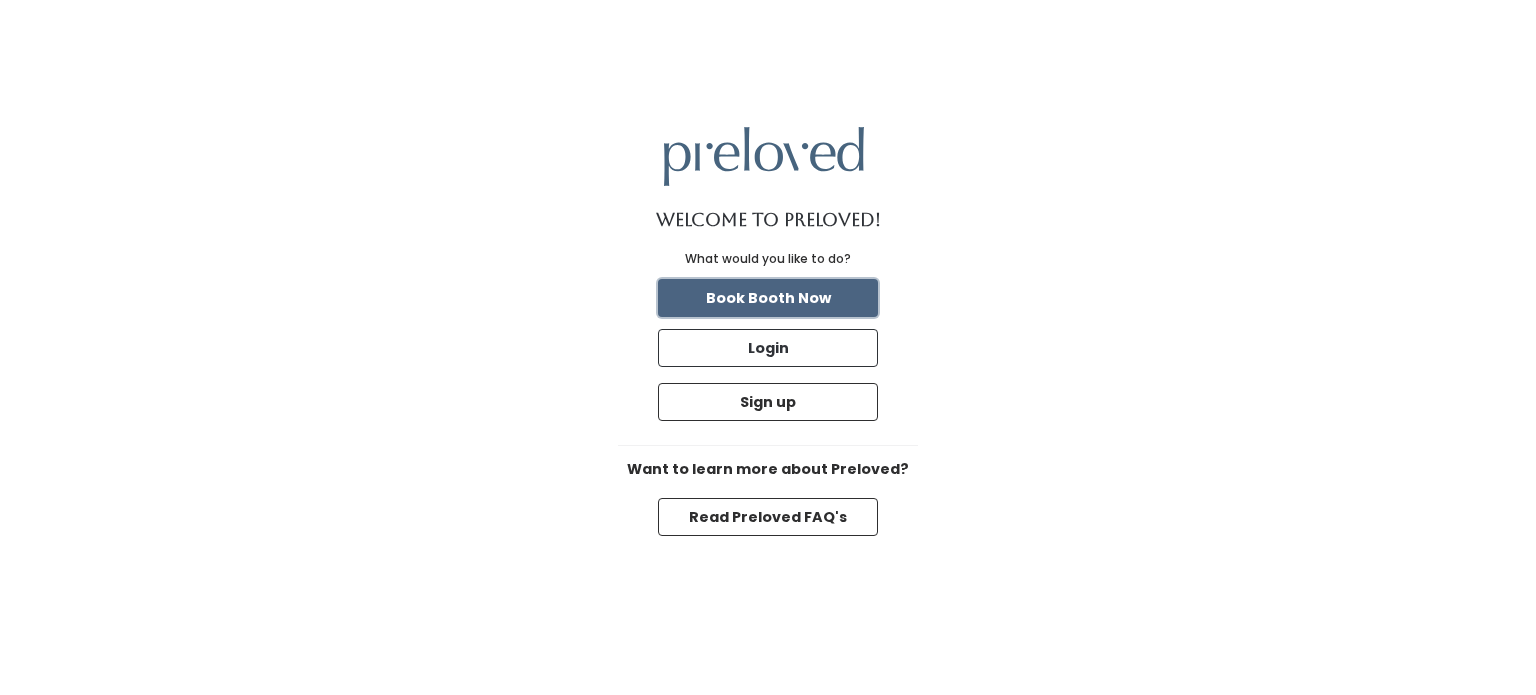 click on "Book Booth Now" at bounding box center (768, 298) 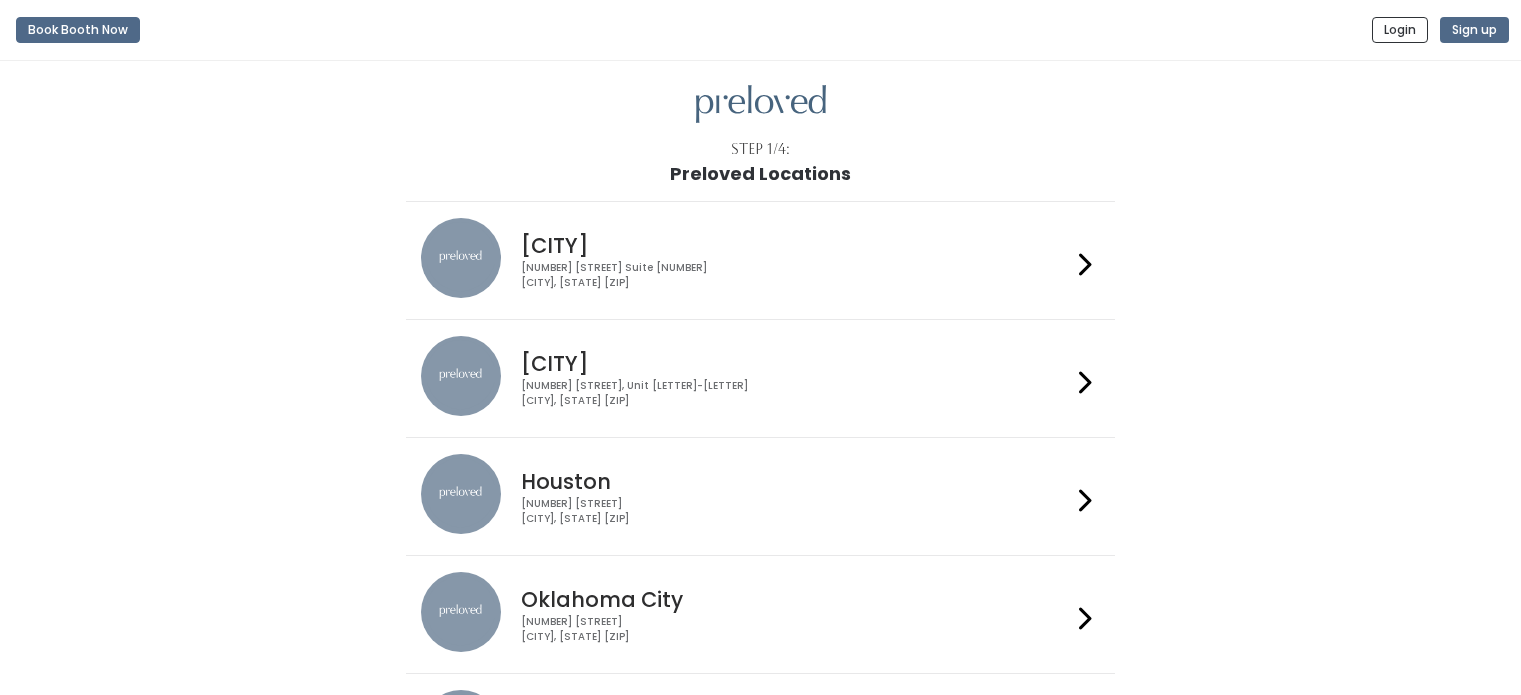 scroll, scrollTop: 0, scrollLeft: 0, axis: both 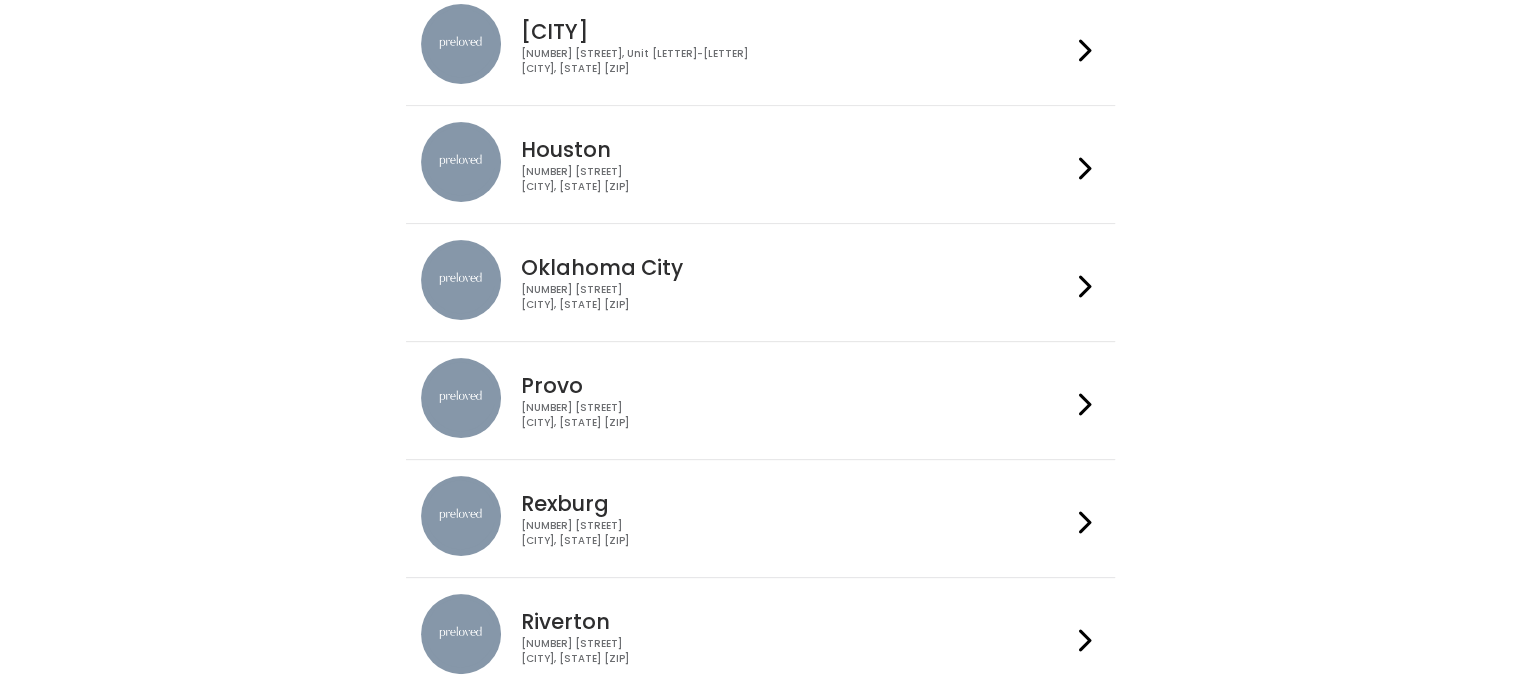 click on "[CITY]
[NUMBER] [STREET]
[CITY], [STATE] [ZIP]" at bounding box center (760, 400) 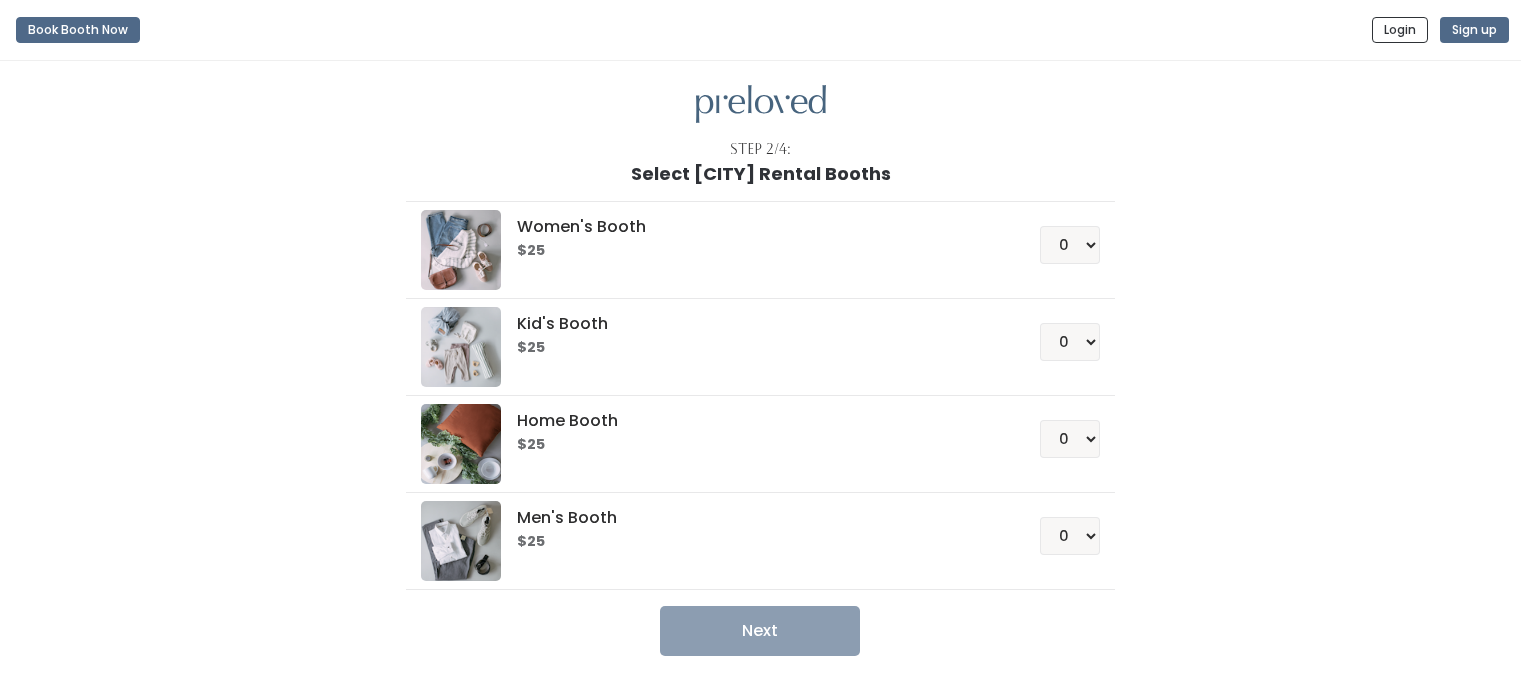 scroll, scrollTop: 0, scrollLeft: 0, axis: both 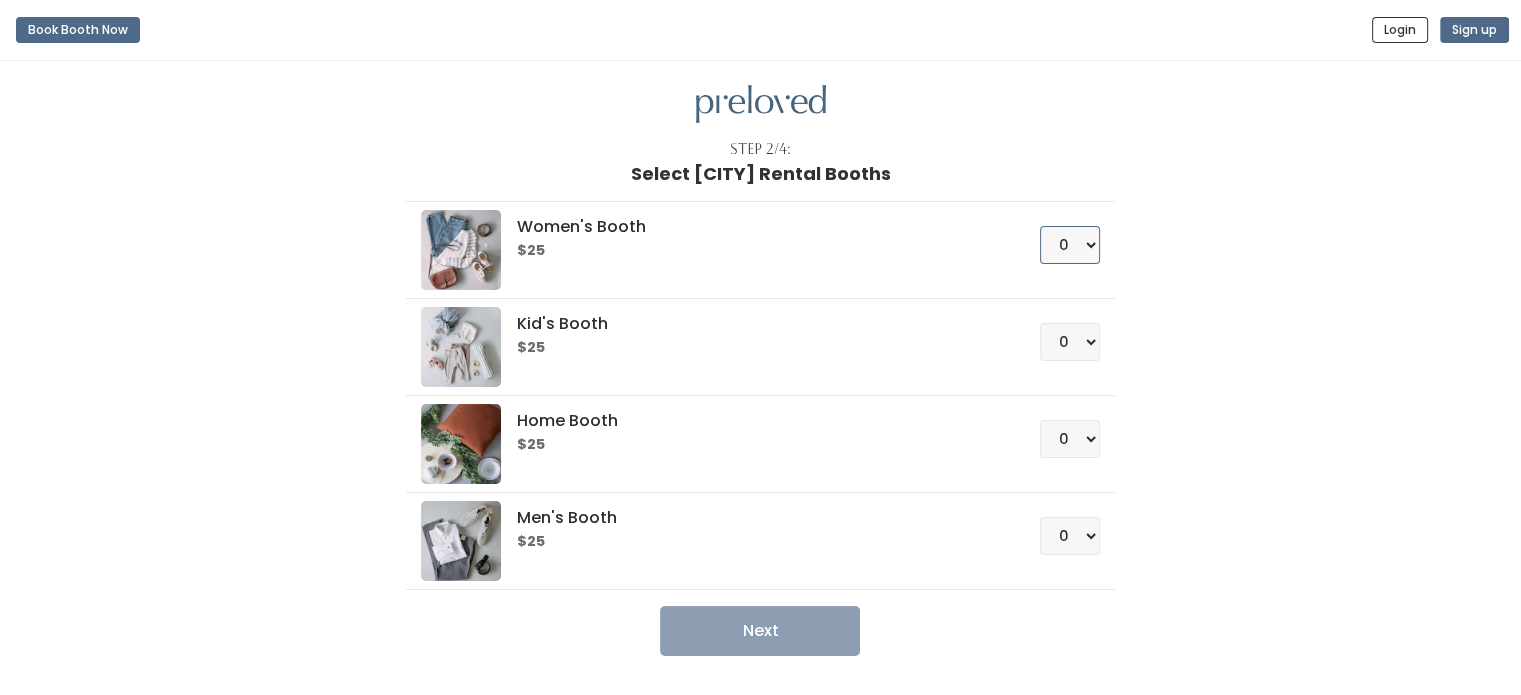 click on "0
1
2
3
4" at bounding box center [1070, 245] 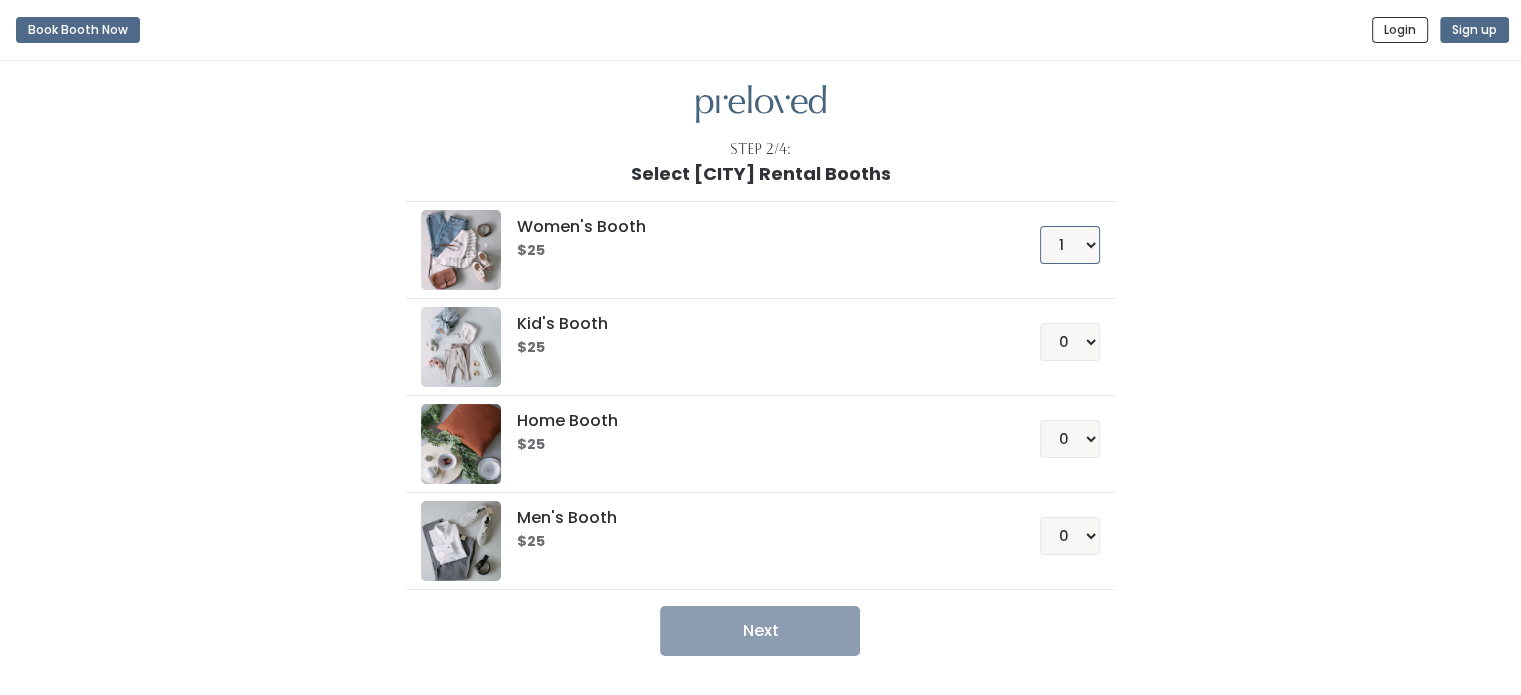click on "0
1
2
3
4" at bounding box center (1070, 245) 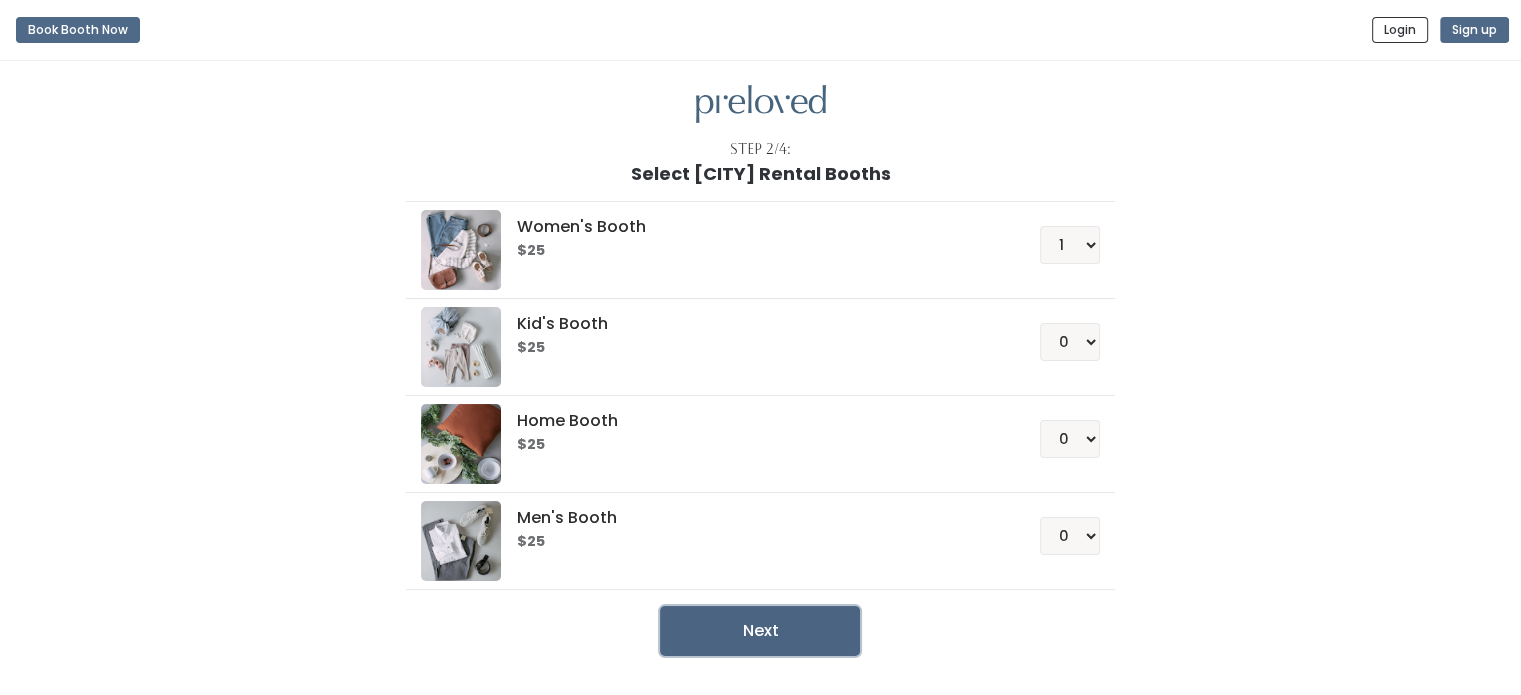 click on "Next" at bounding box center (760, 631) 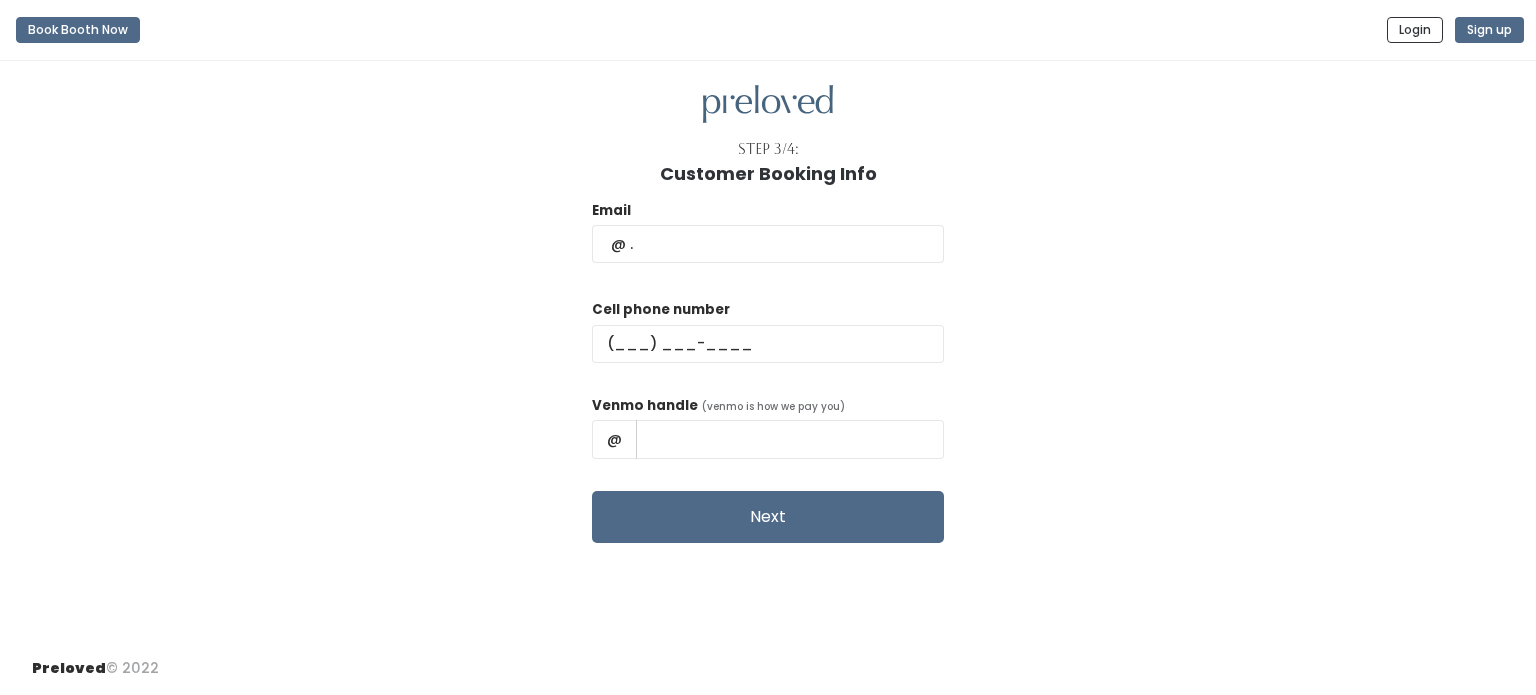 scroll, scrollTop: 0, scrollLeft: 0, axis: both 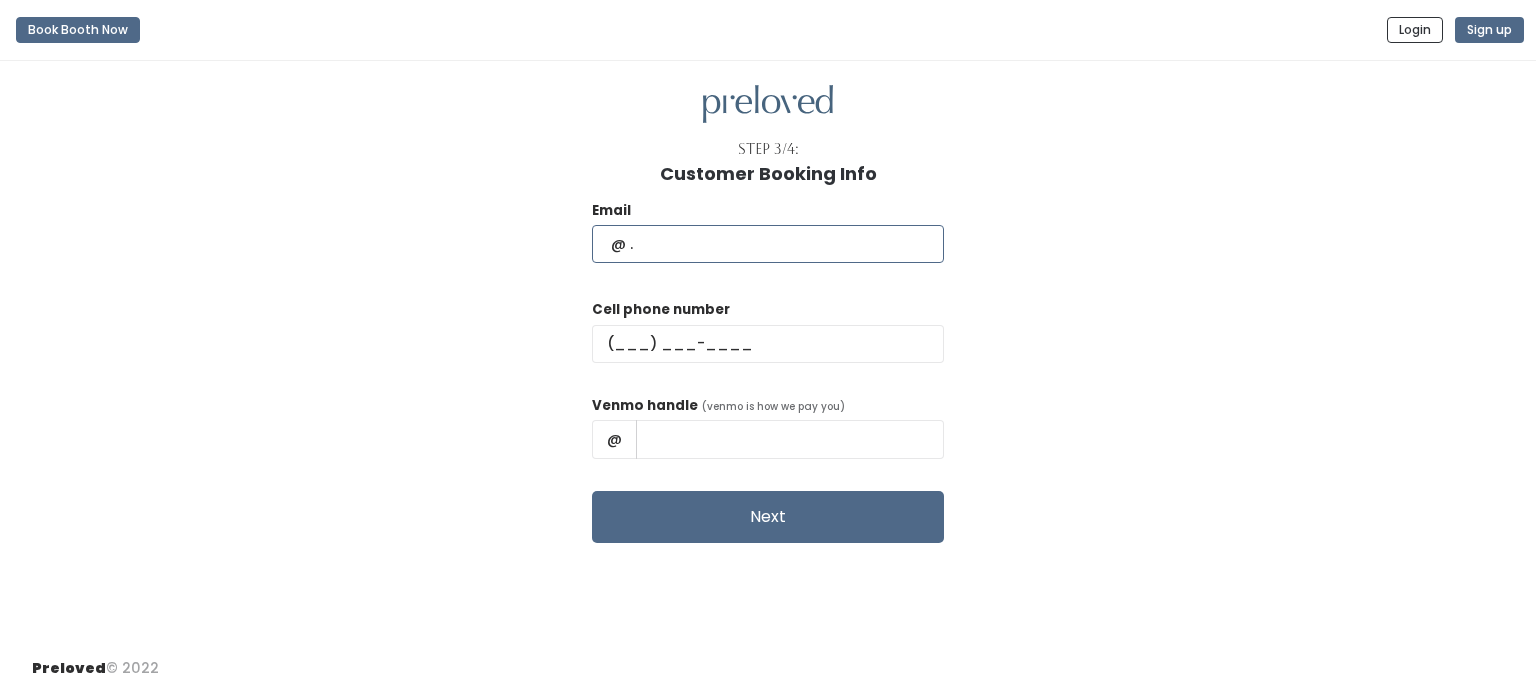 click at bounding box center [768, 244] 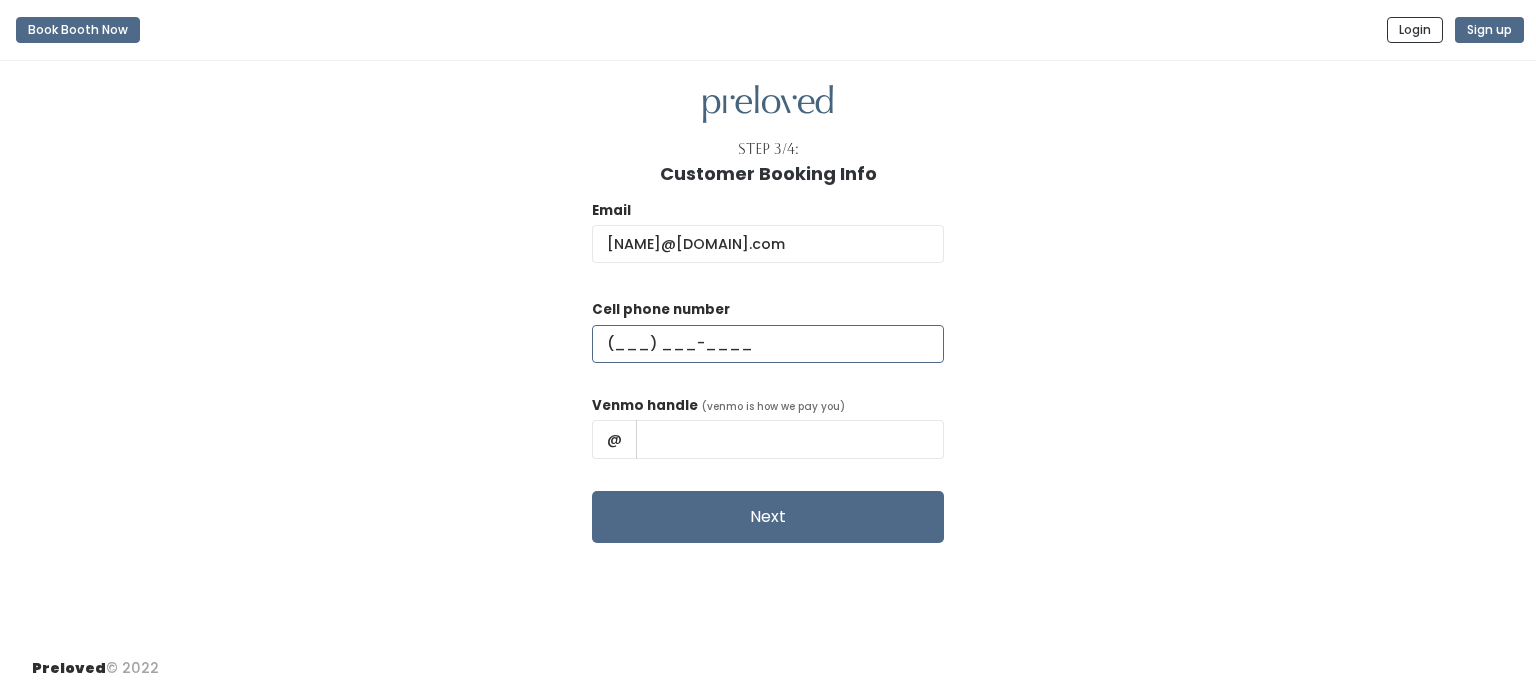 type on "(555) 555-5553" 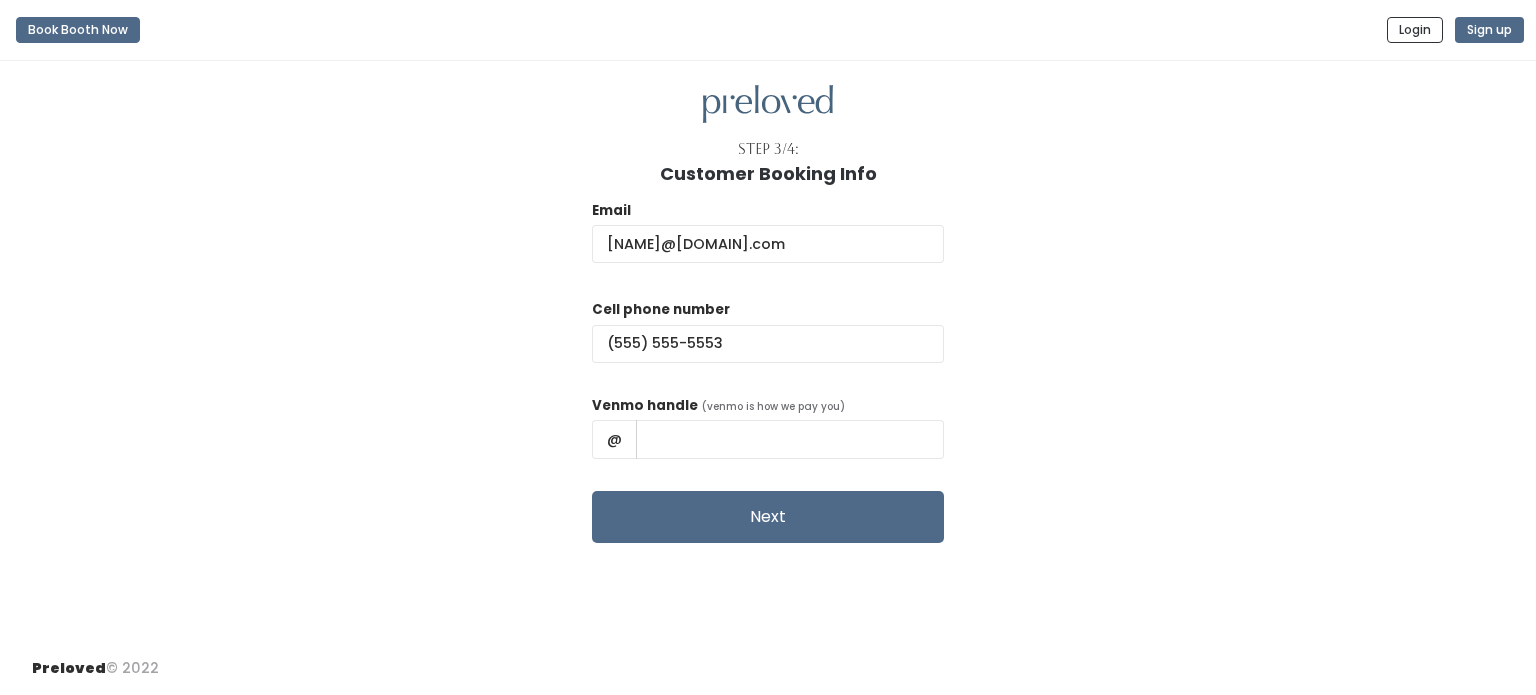 type on "[NAME] [NAME]" 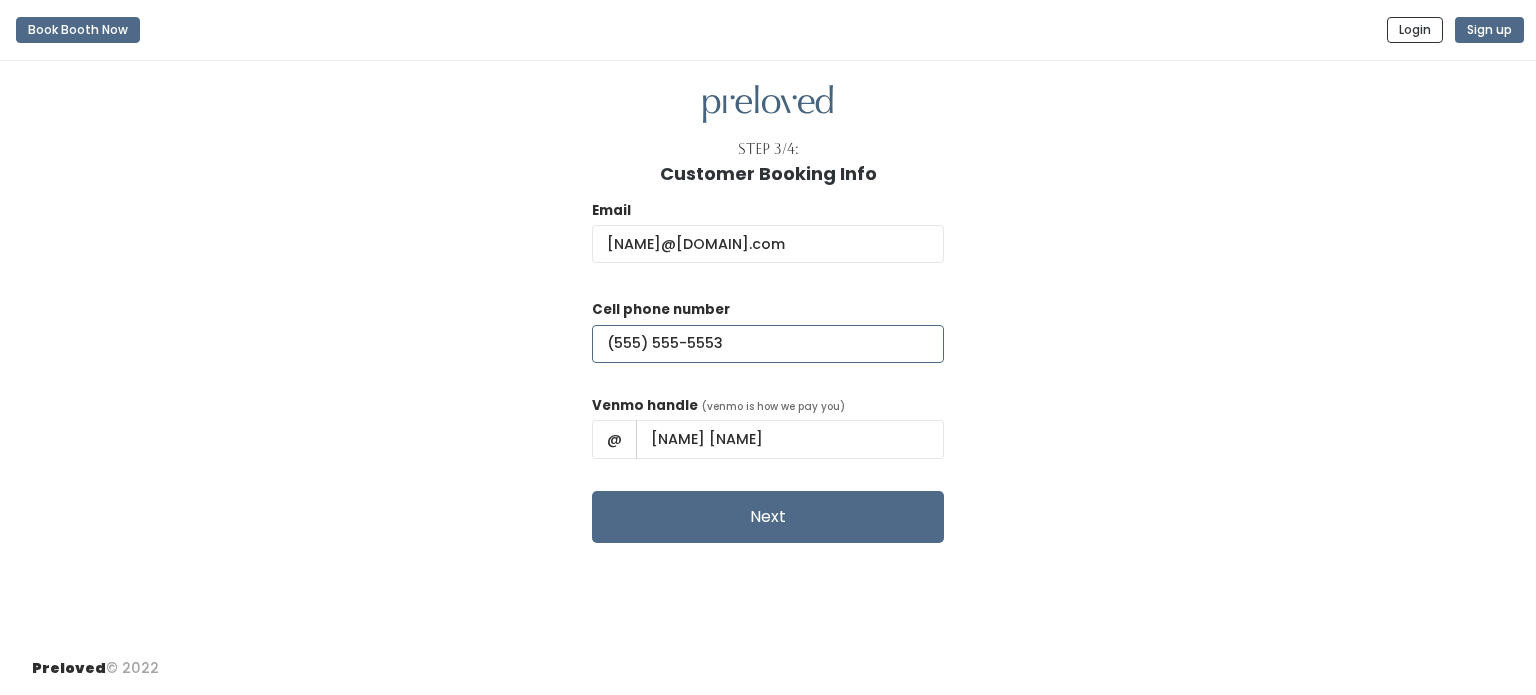 click on "(555) 555-5553" at bounding box center (768, 344) 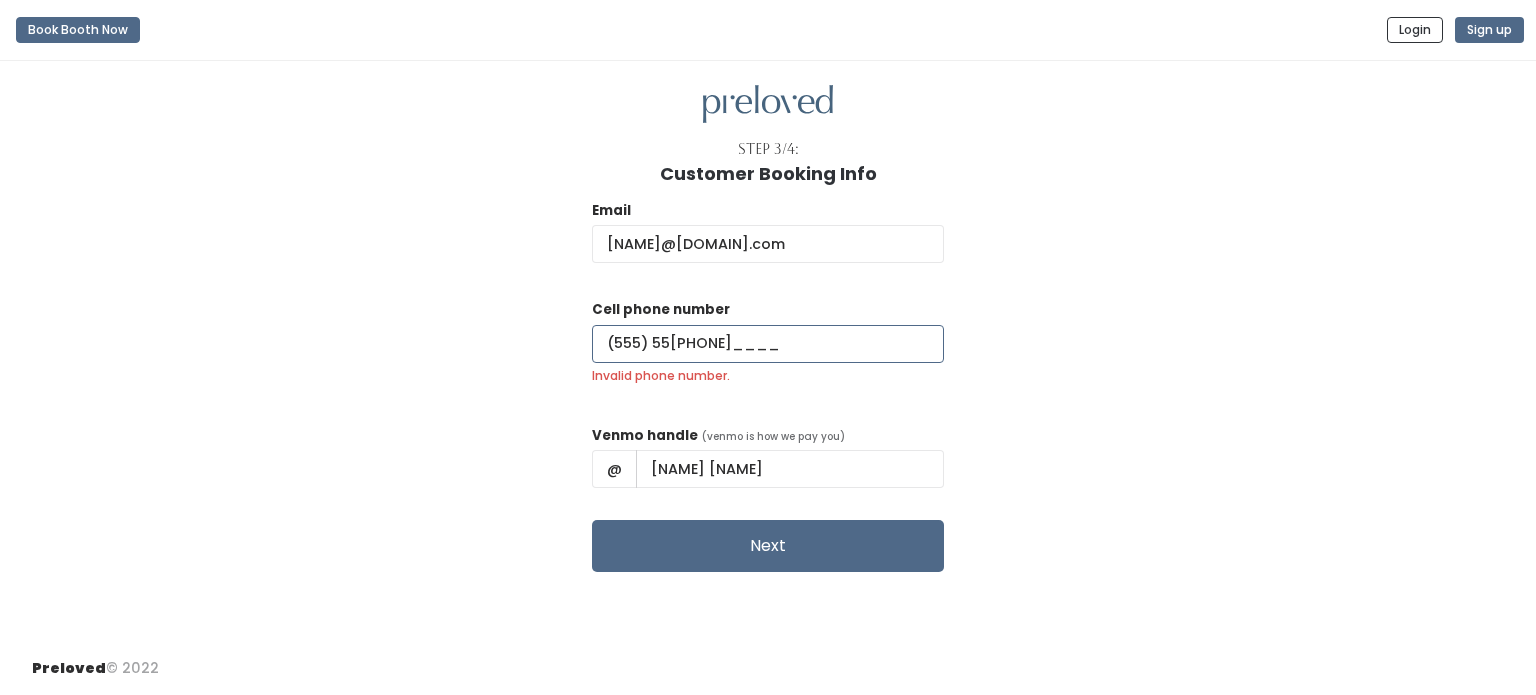 click on "(555) 55[PHONE]____" at bounding box center (768, 344) 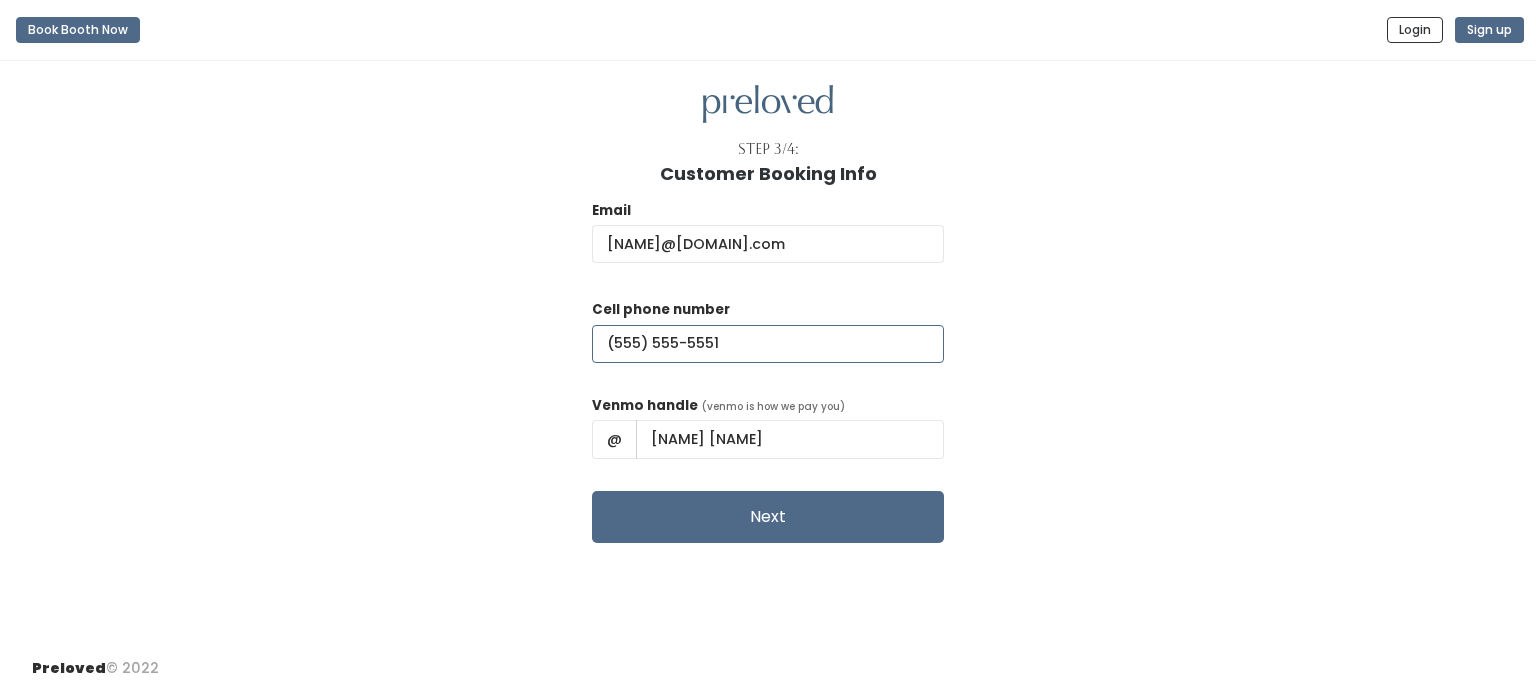 type on "(555) 555-5551" 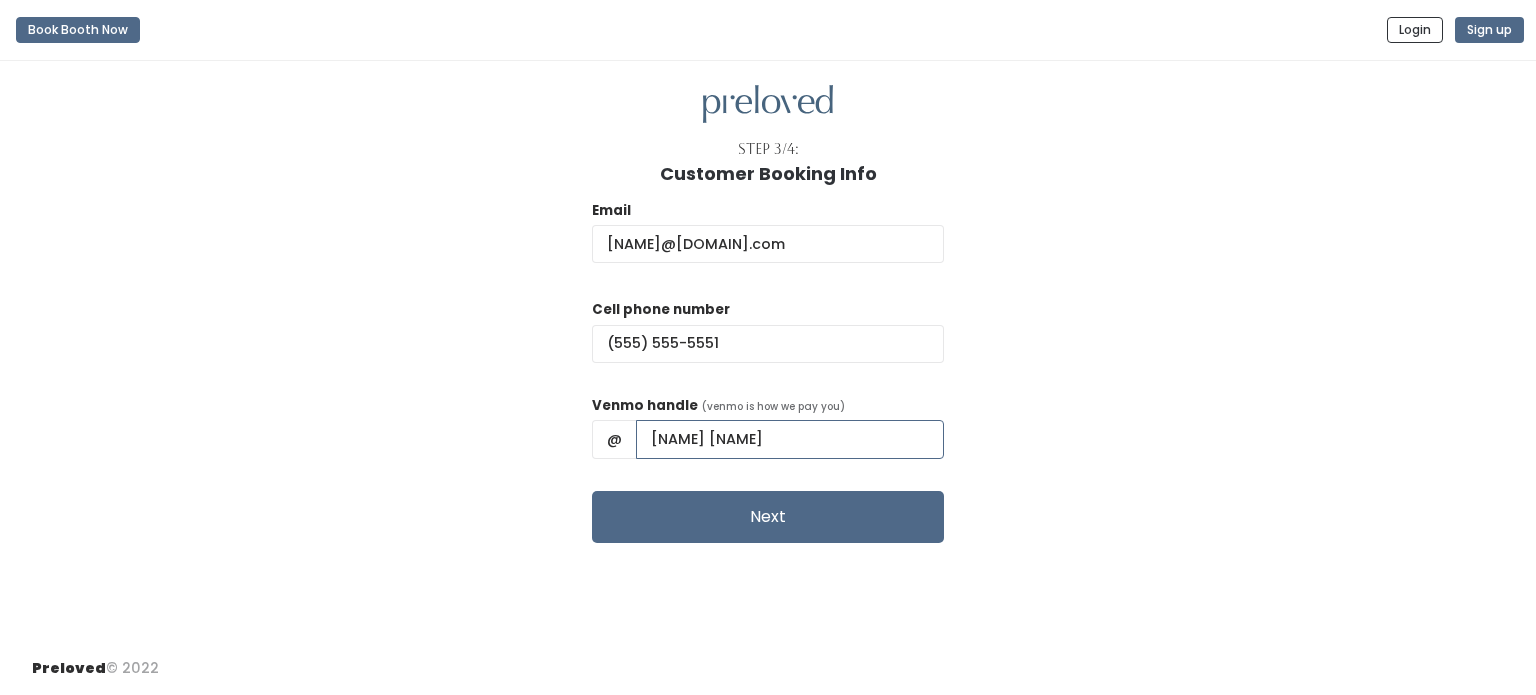 click on "[NAME] [NAME]" at bounding box center [790, 439] 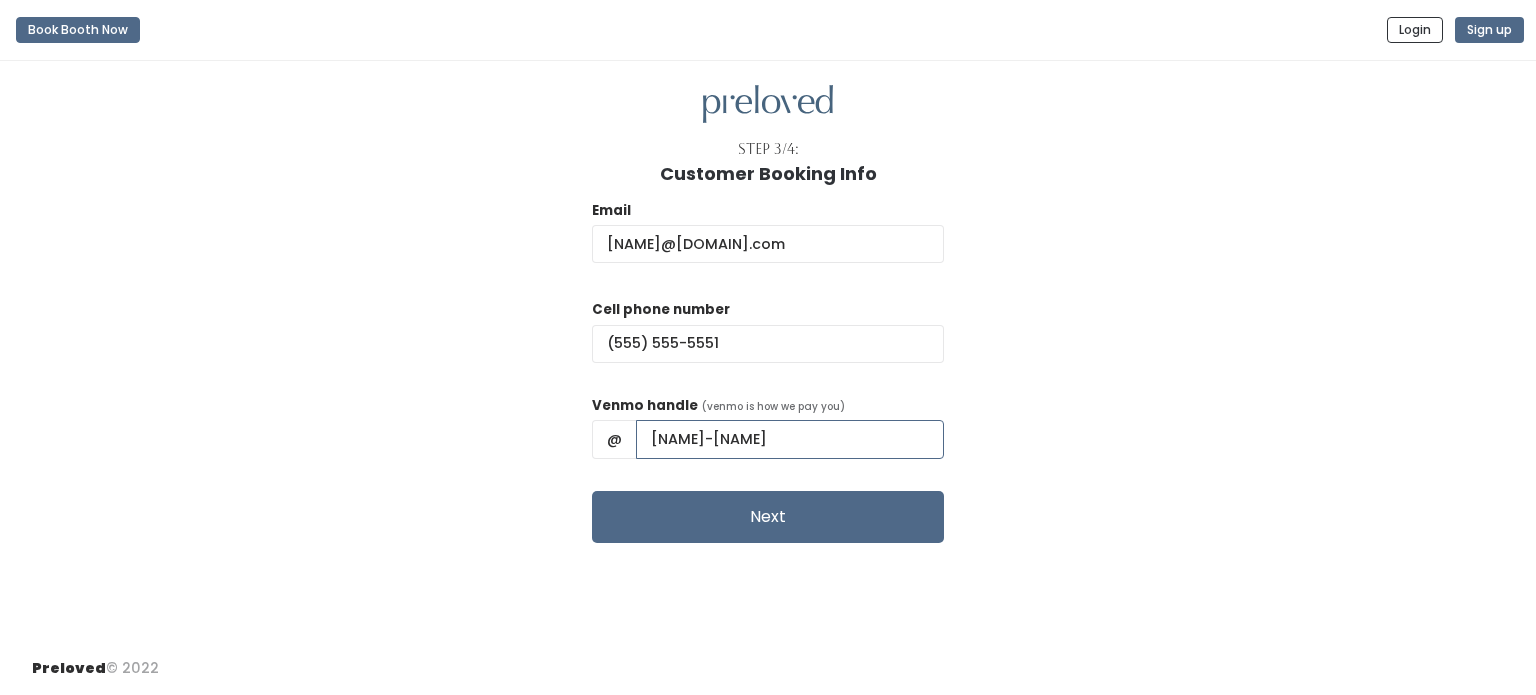 type on "[NAME]-[NAME]" 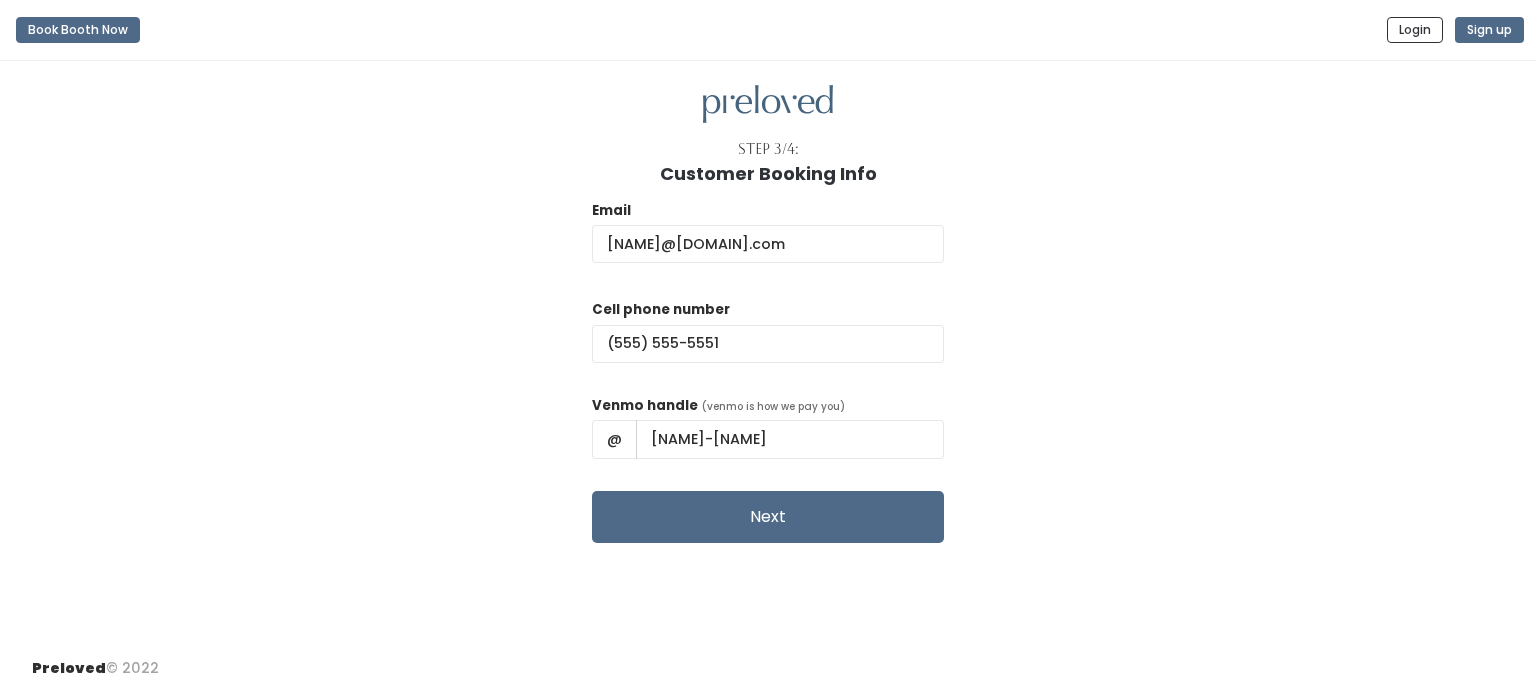 click on "Email
[NAME]@[DOMAIN].com
Cell phone number
(555) 555-5551
Venmo handle   (venmo is how we pay you)
@
[NAME]-[NAME]
Next" at bounding box center (768, 363) 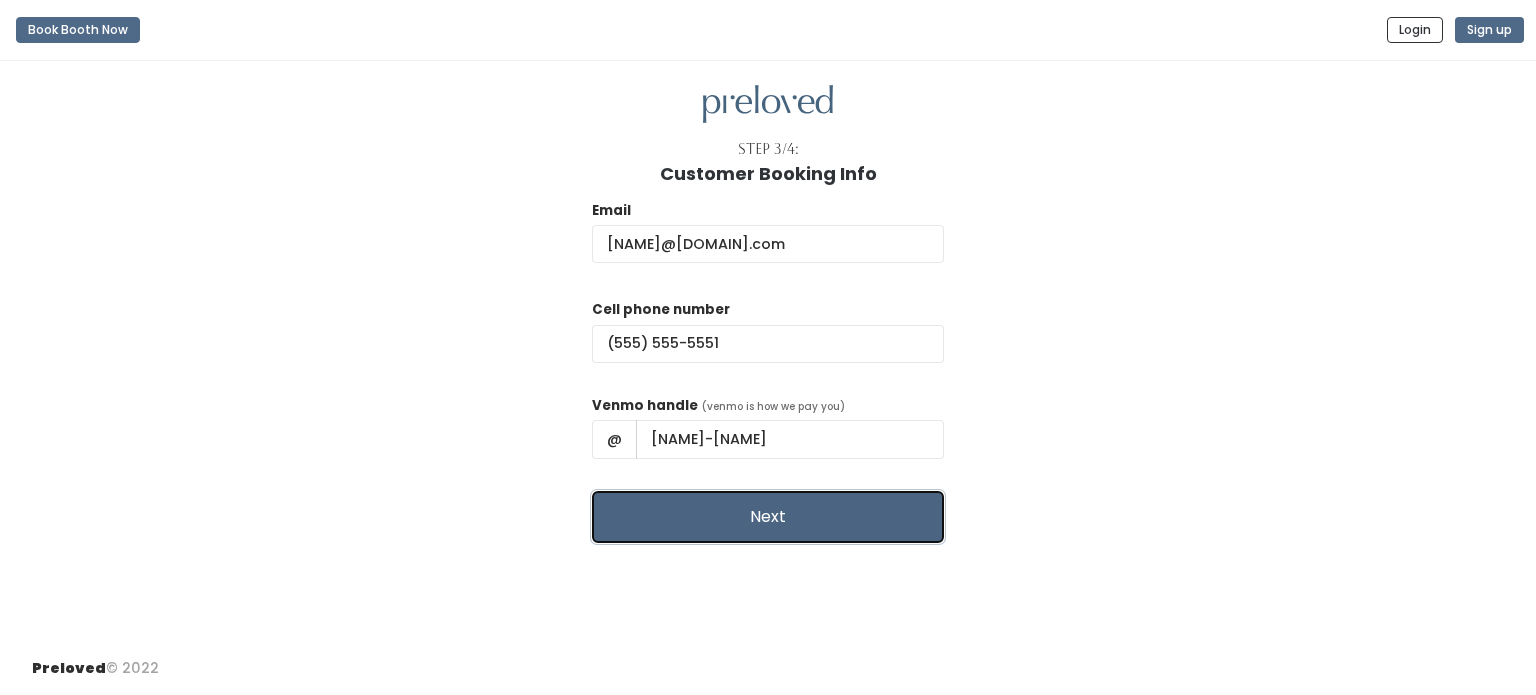 click on "Next" at bounding box center [768, 517] 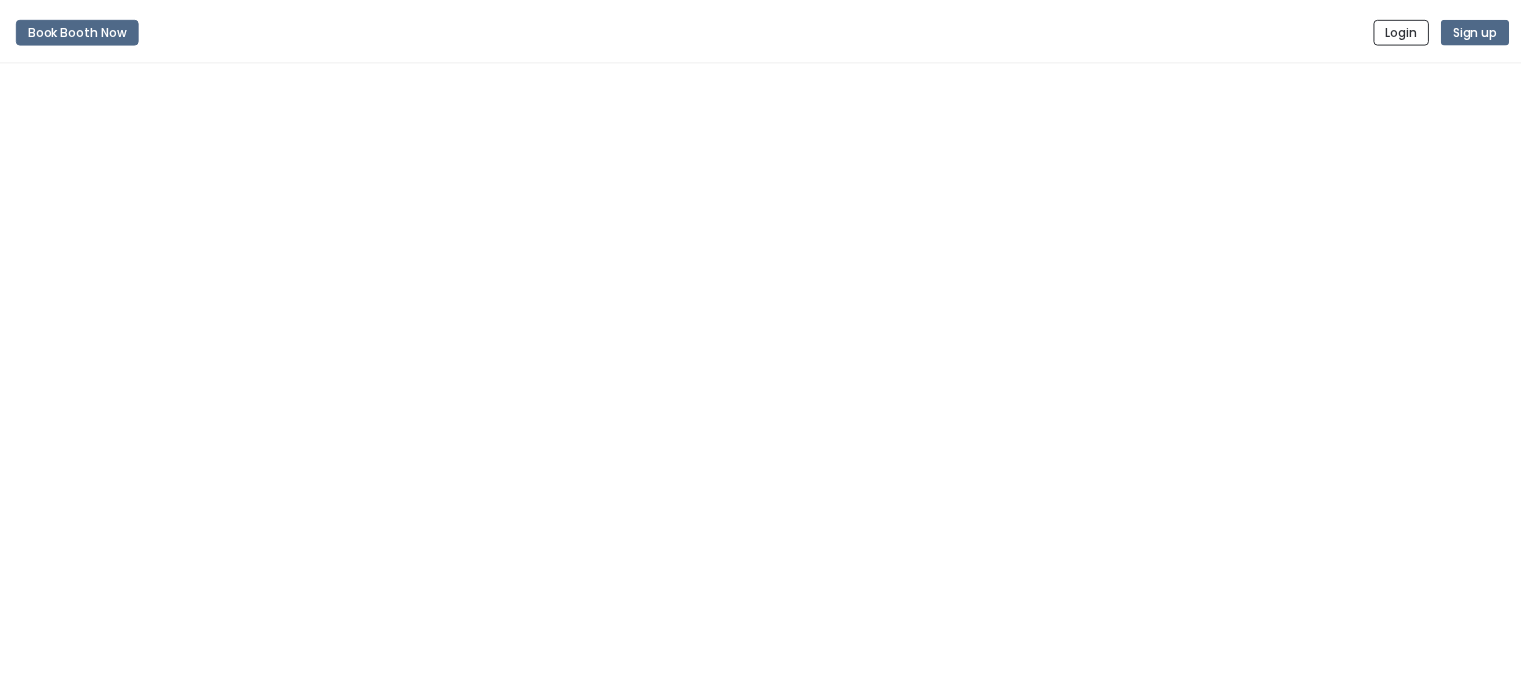 scroll, scrollTop: 0, scrollLeft: 0, axis: both 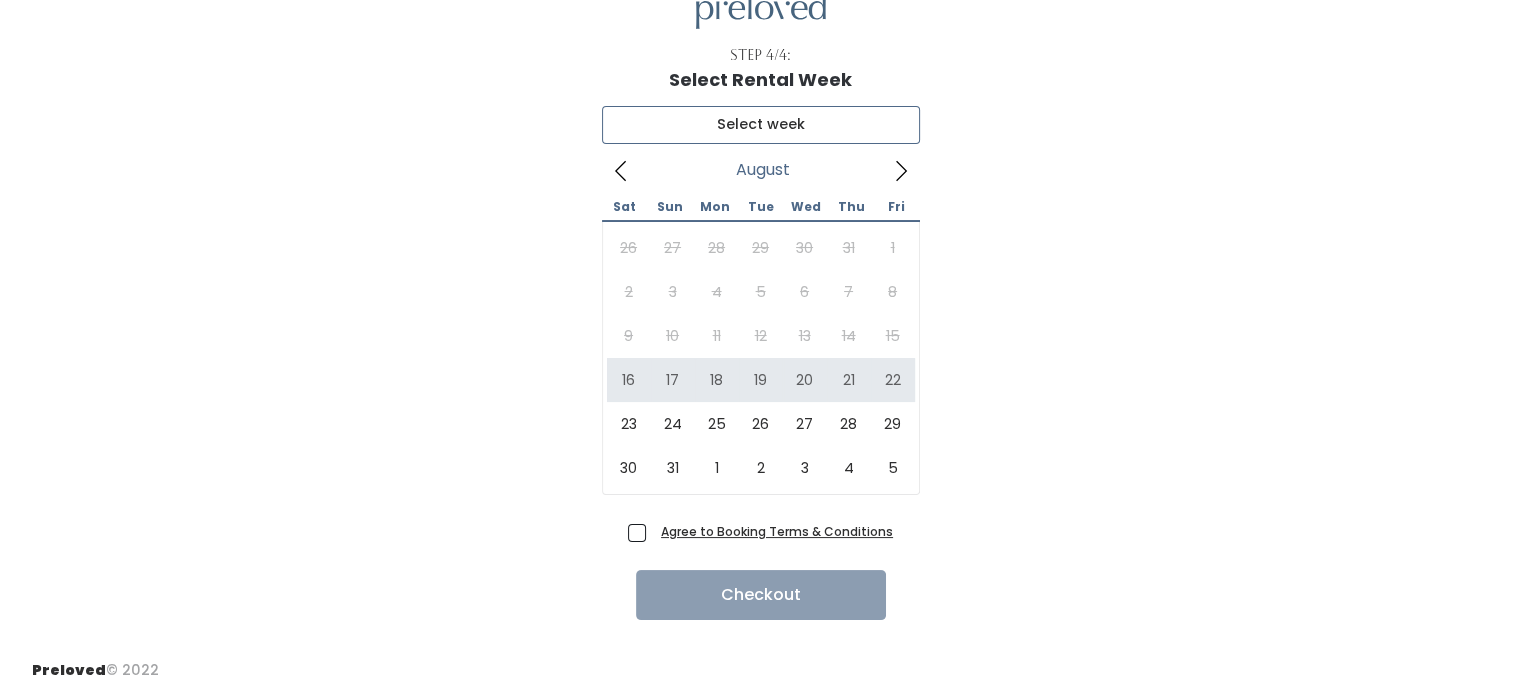 type on "August 16 to August 22" 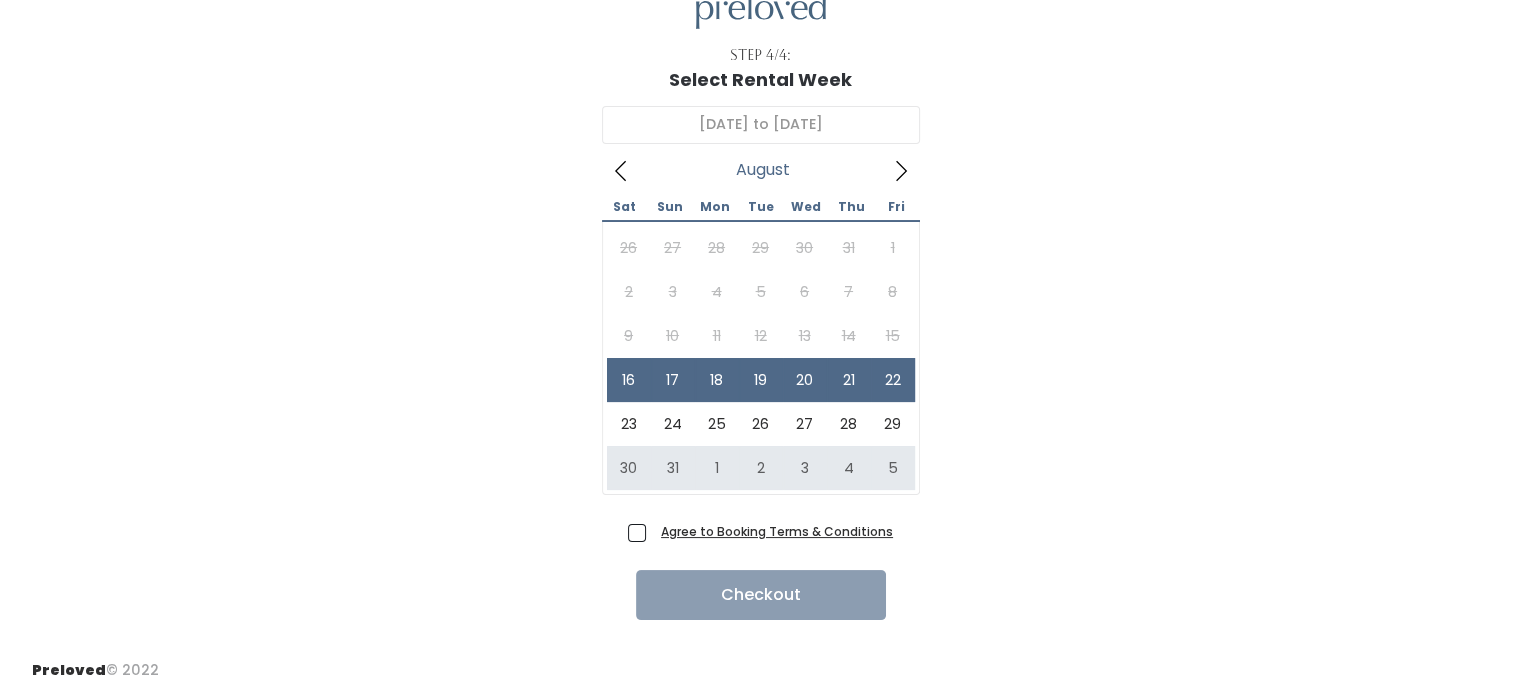 click on "Agree to Booking Terms & Conditions" at bounding box center [773, 531] 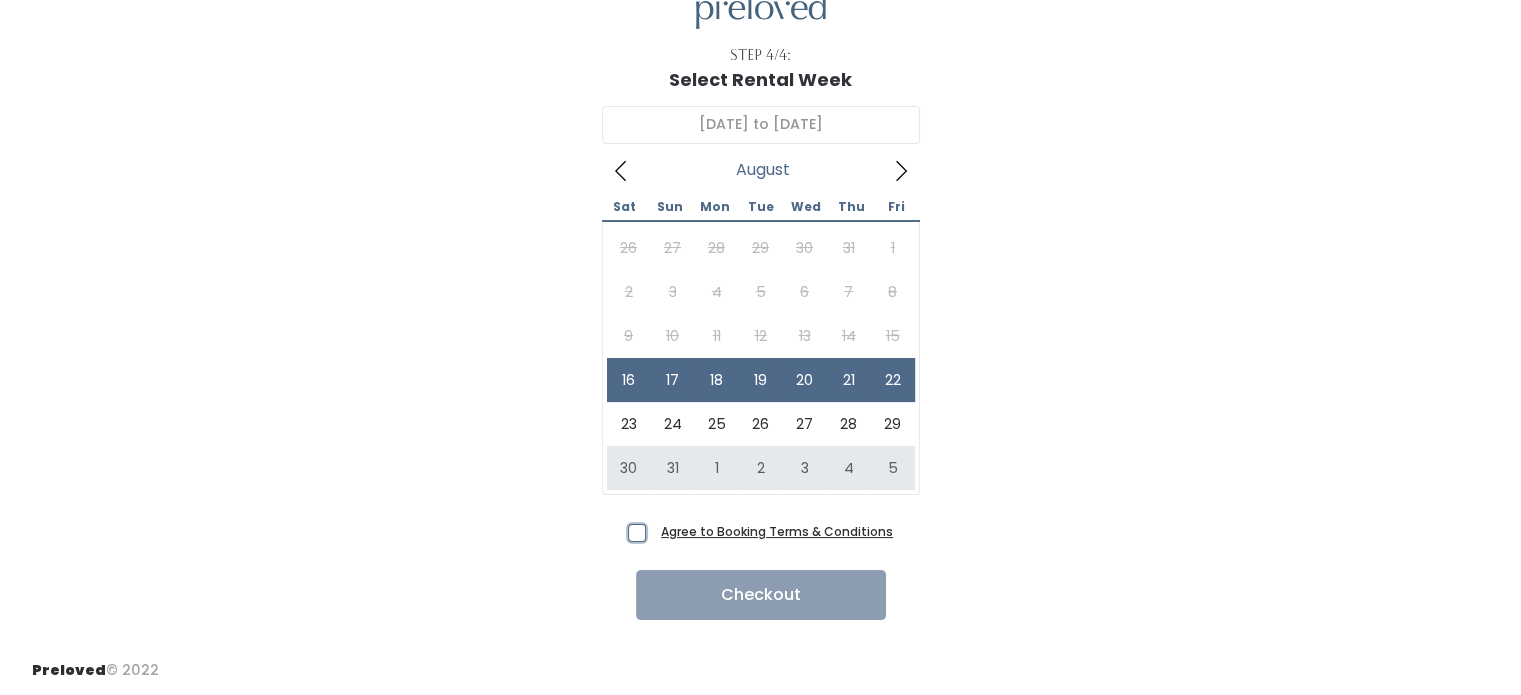 click on "Agree to Booking Terms & Conditions" at bounding box center (659, 527) 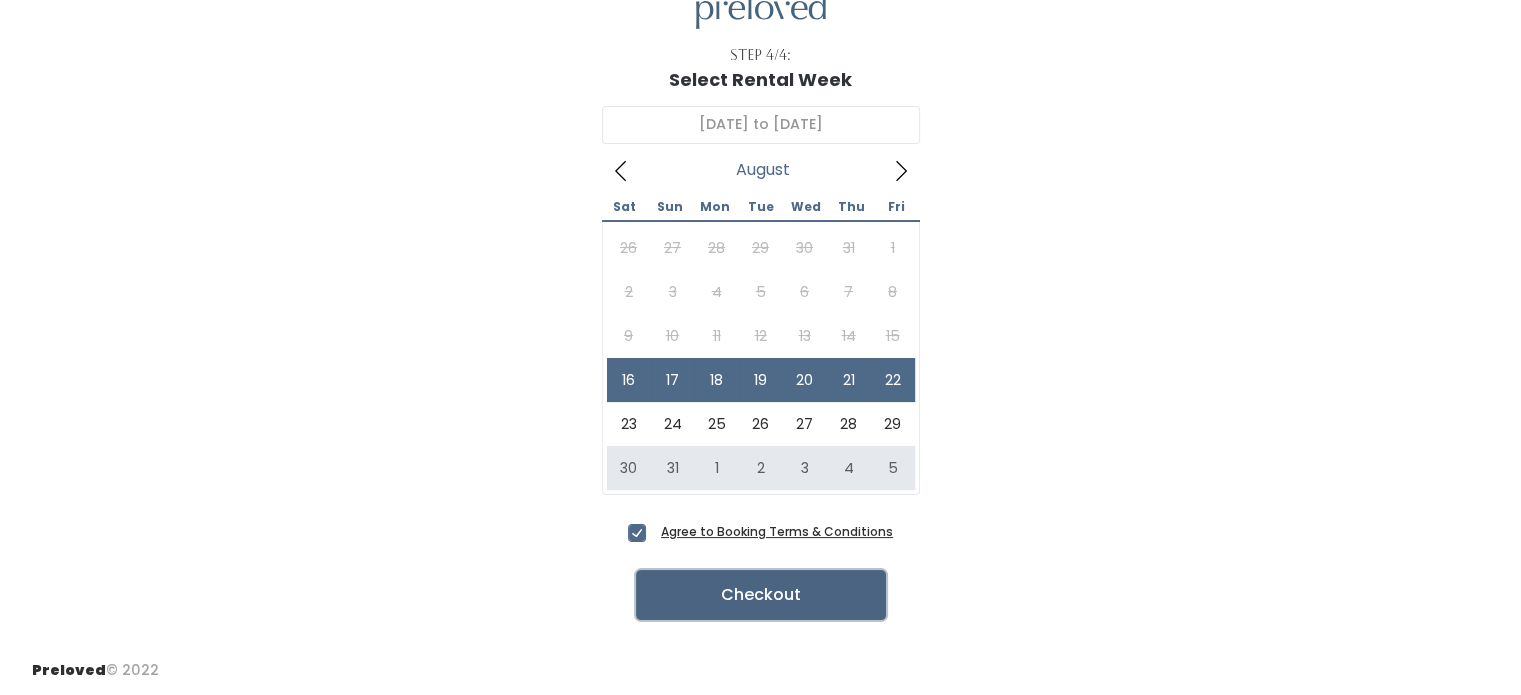 click on "Checkout" at bounding box center (761, 595) 